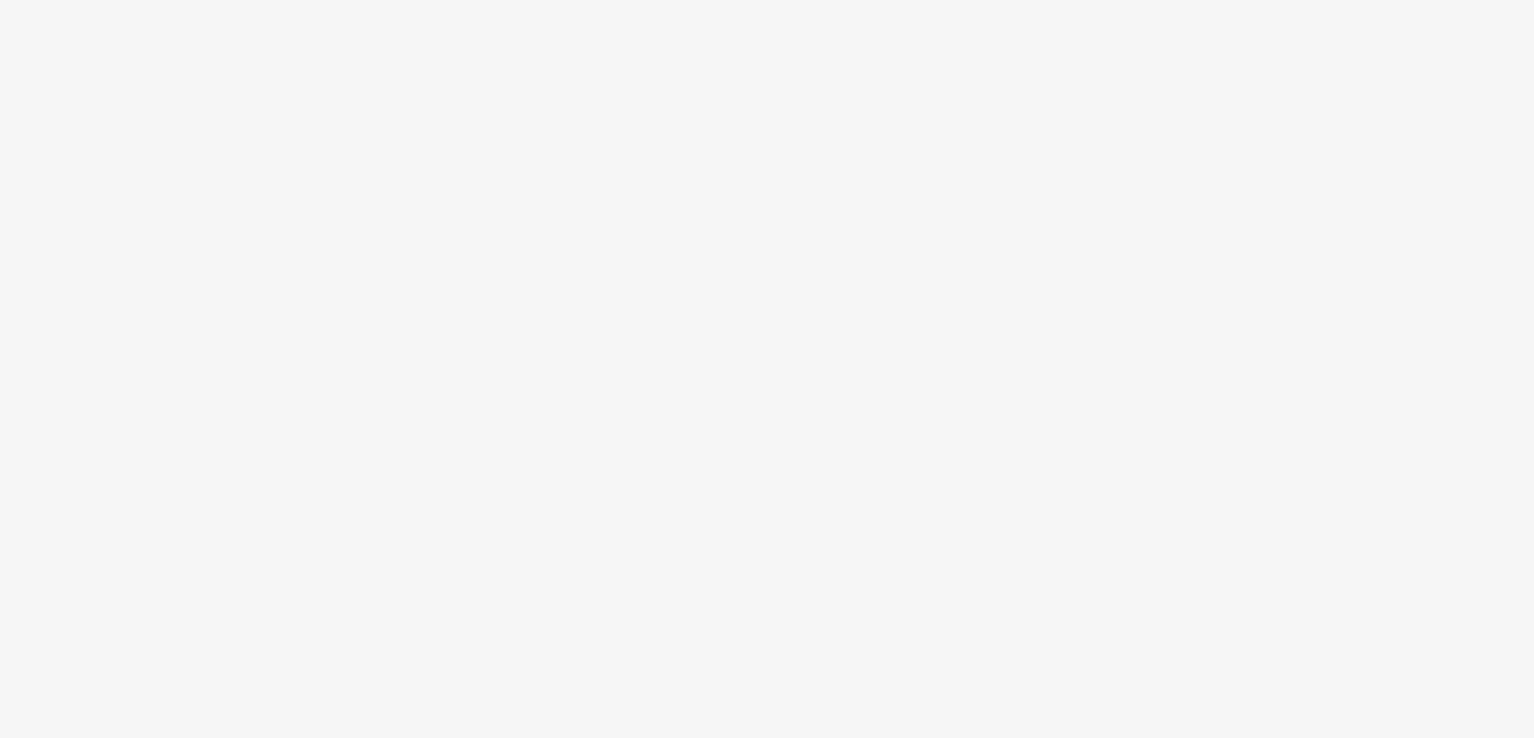 scroll, scrollTop: 0, scrollLeft: 0, axis: both 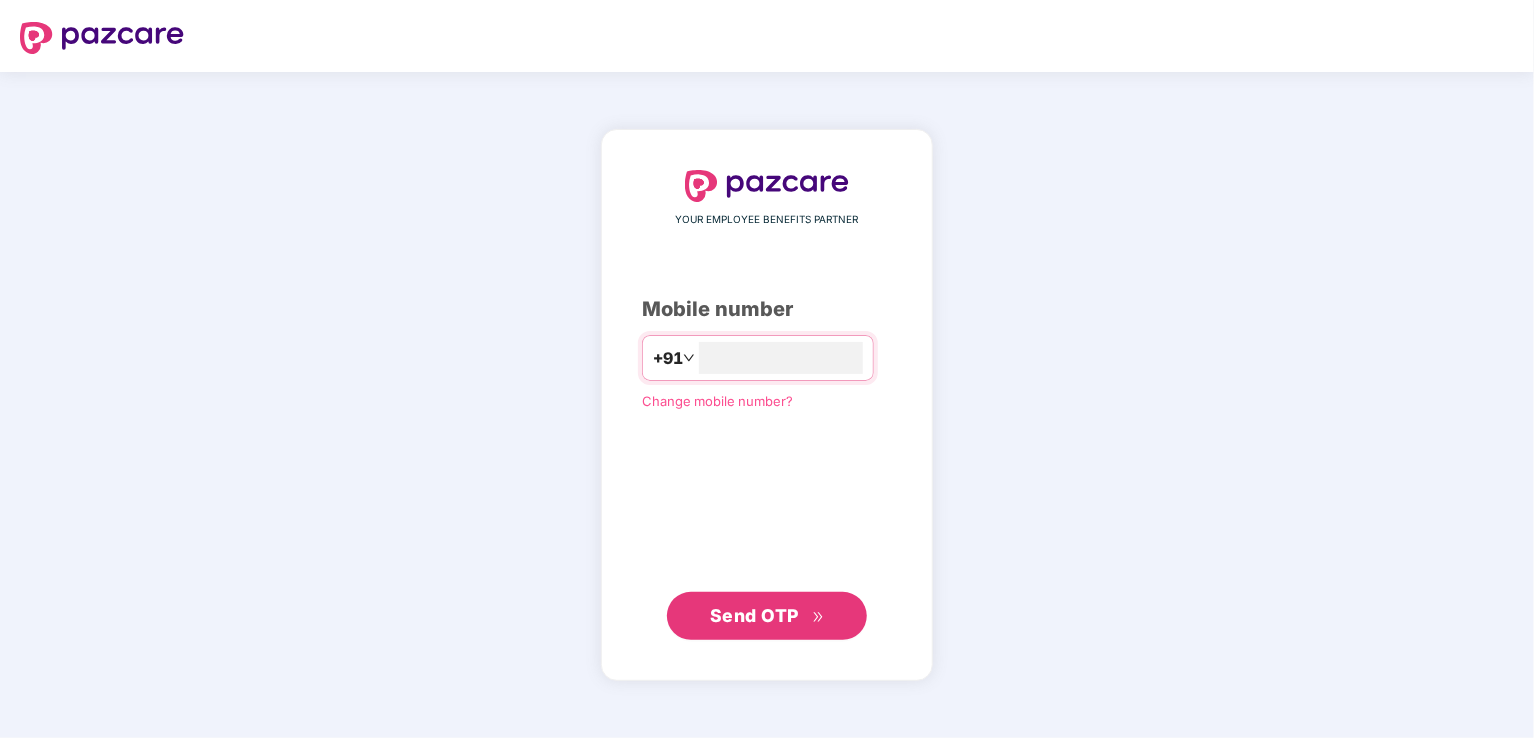 type on "**********" 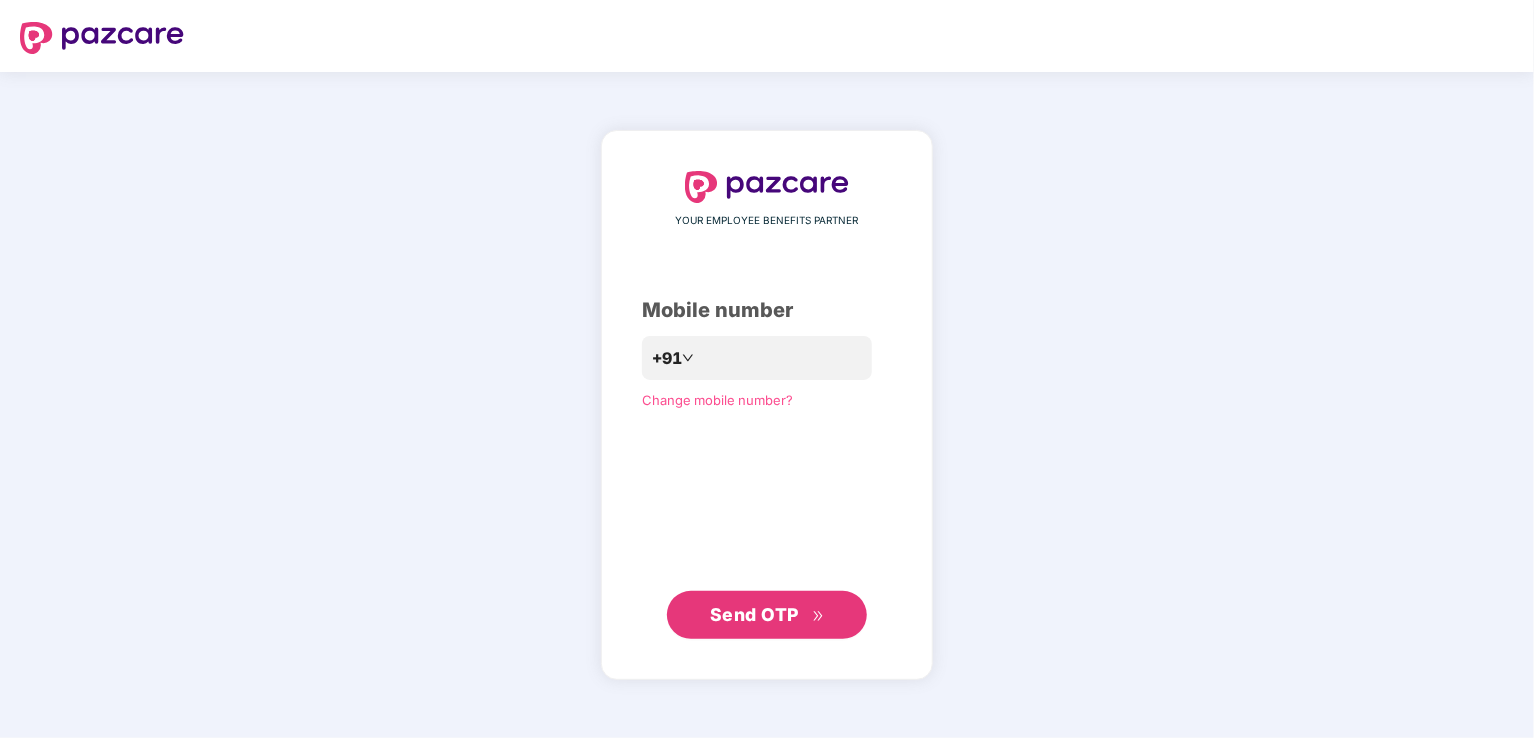 click on "Send OTP" at bounding box center (754, 614) 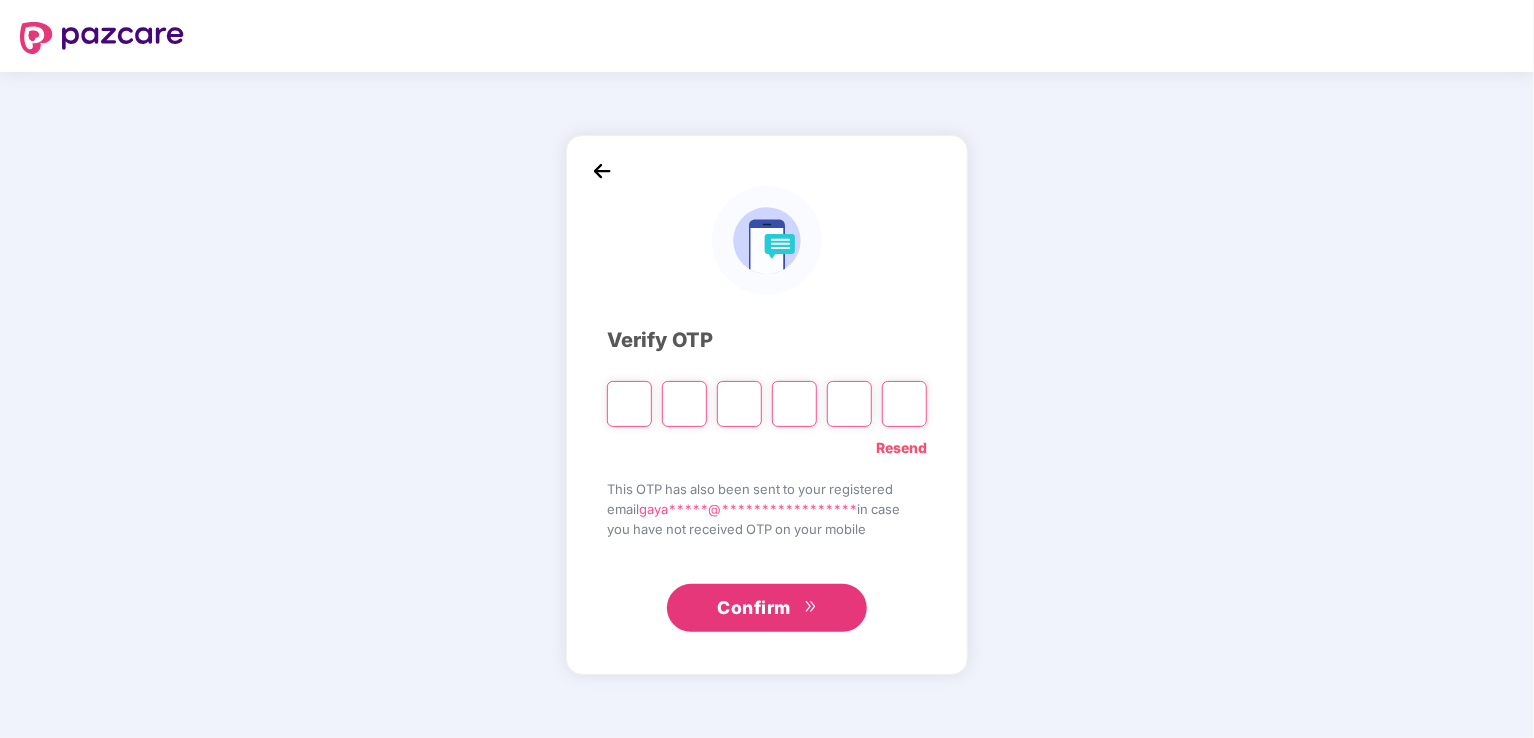 type on "*" 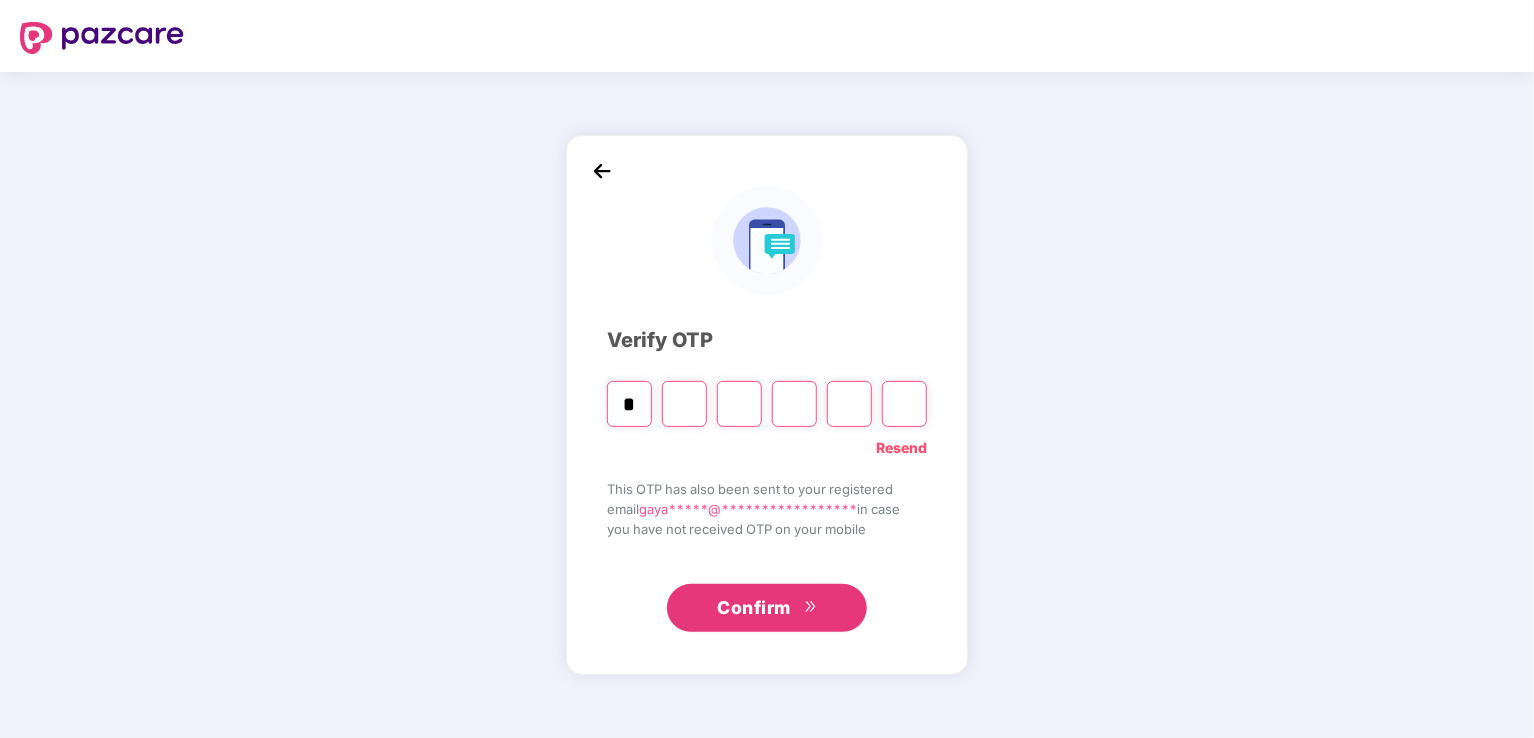 type on "*" 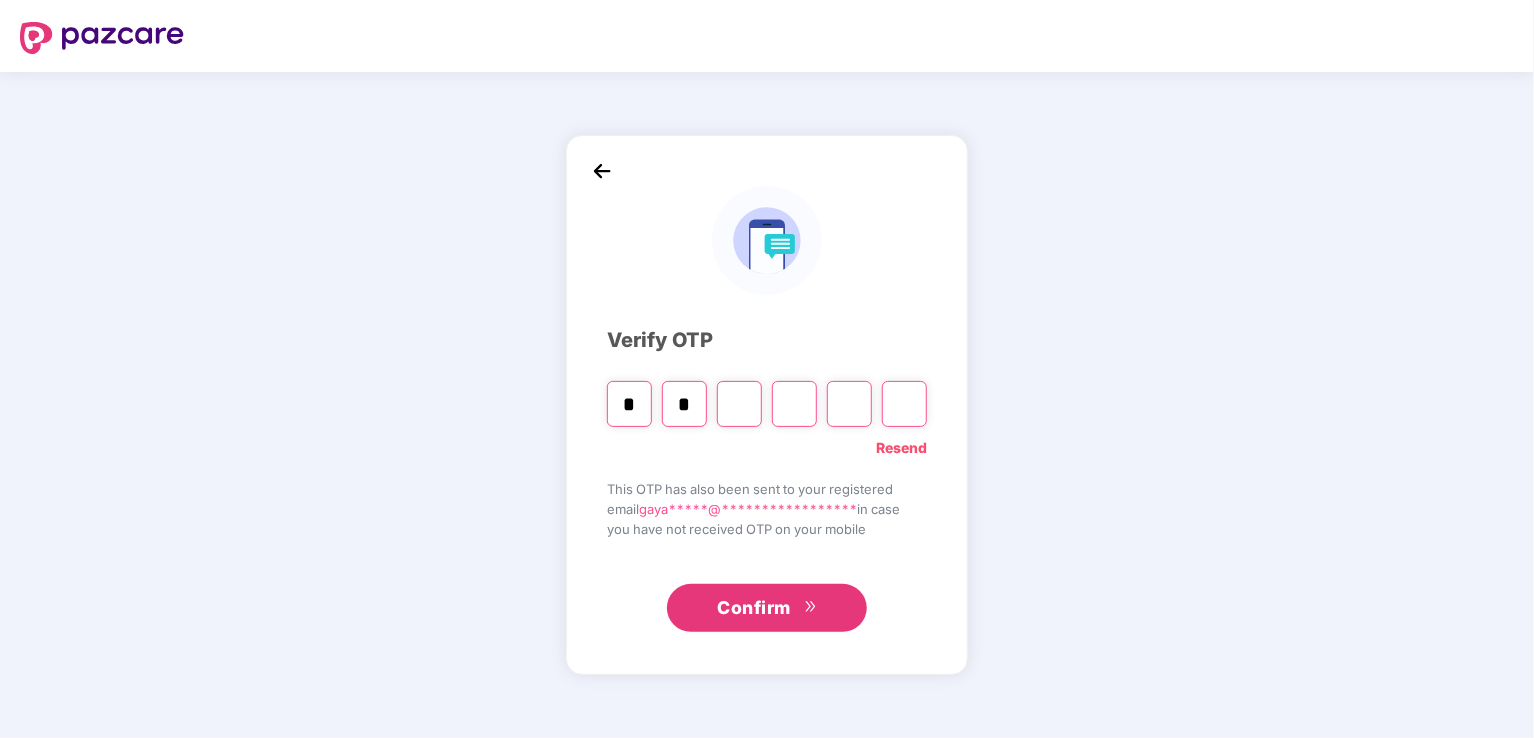 type on "*" 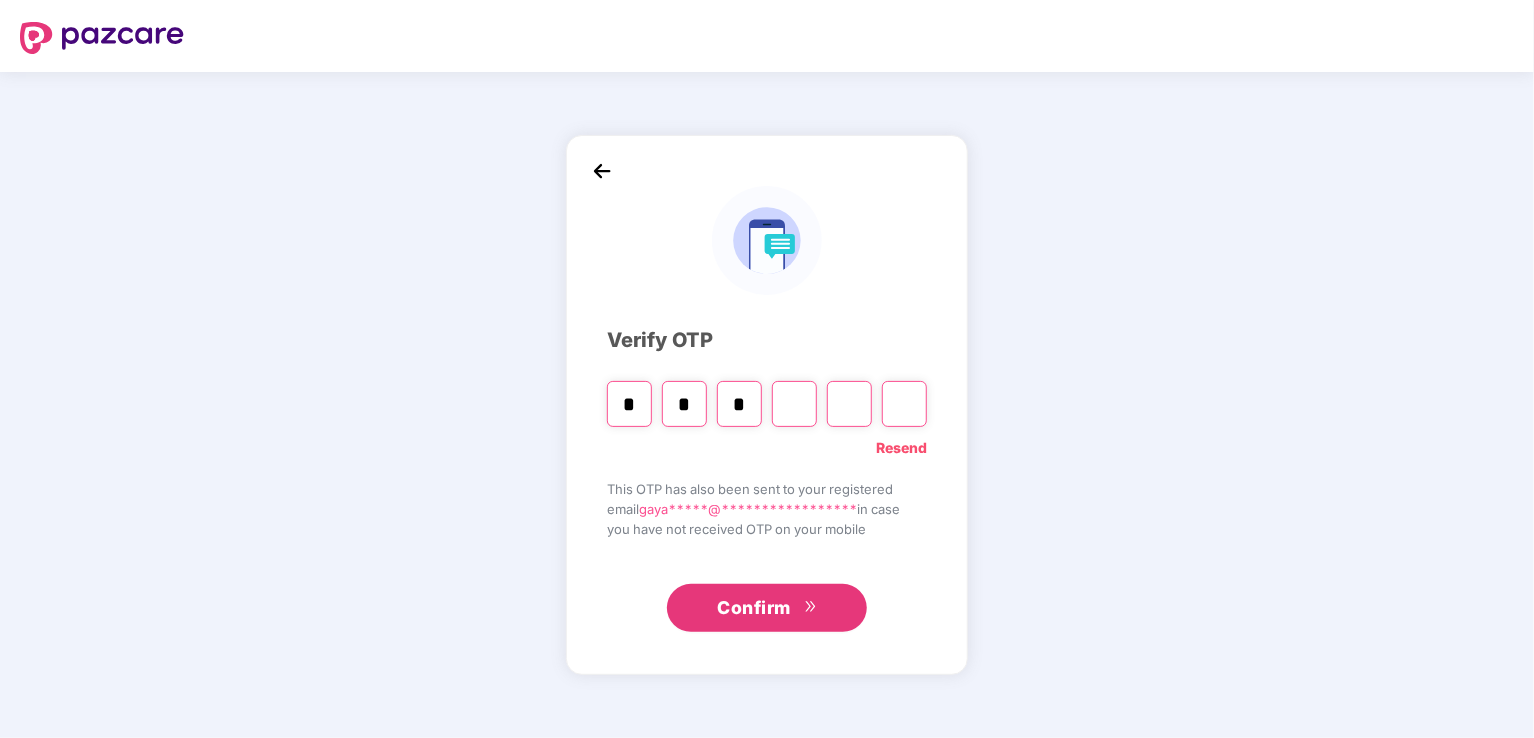 type on "*" 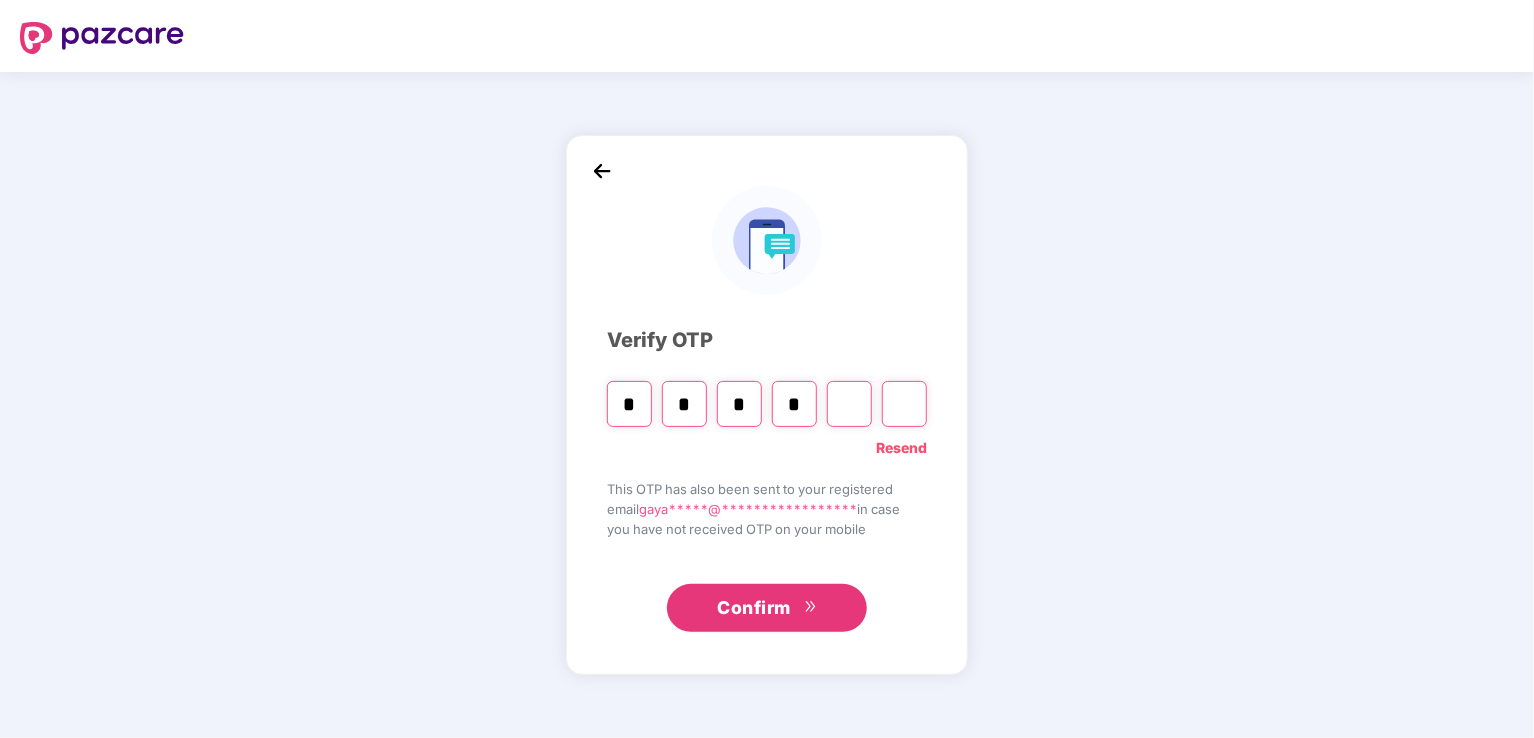 type on "*" 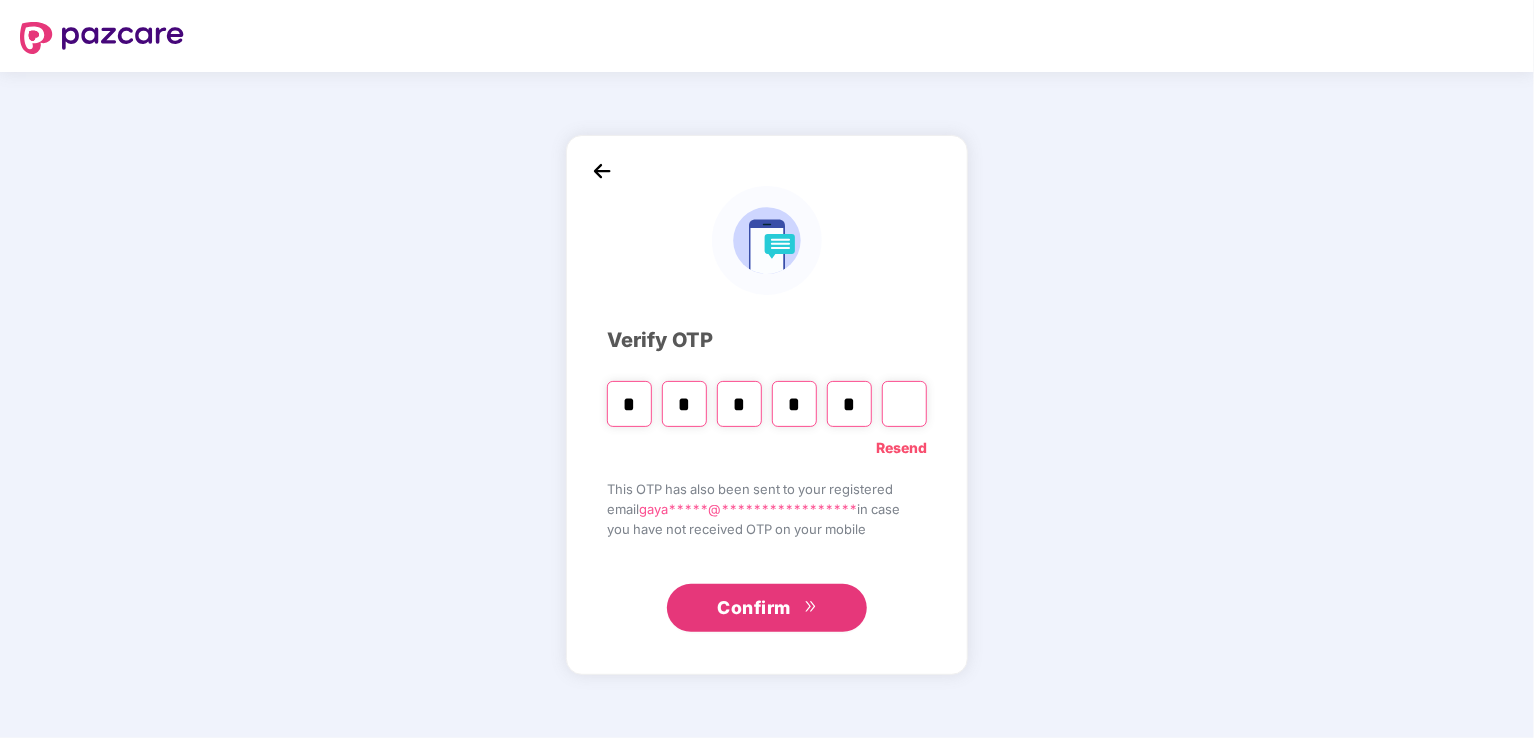 type on "*" 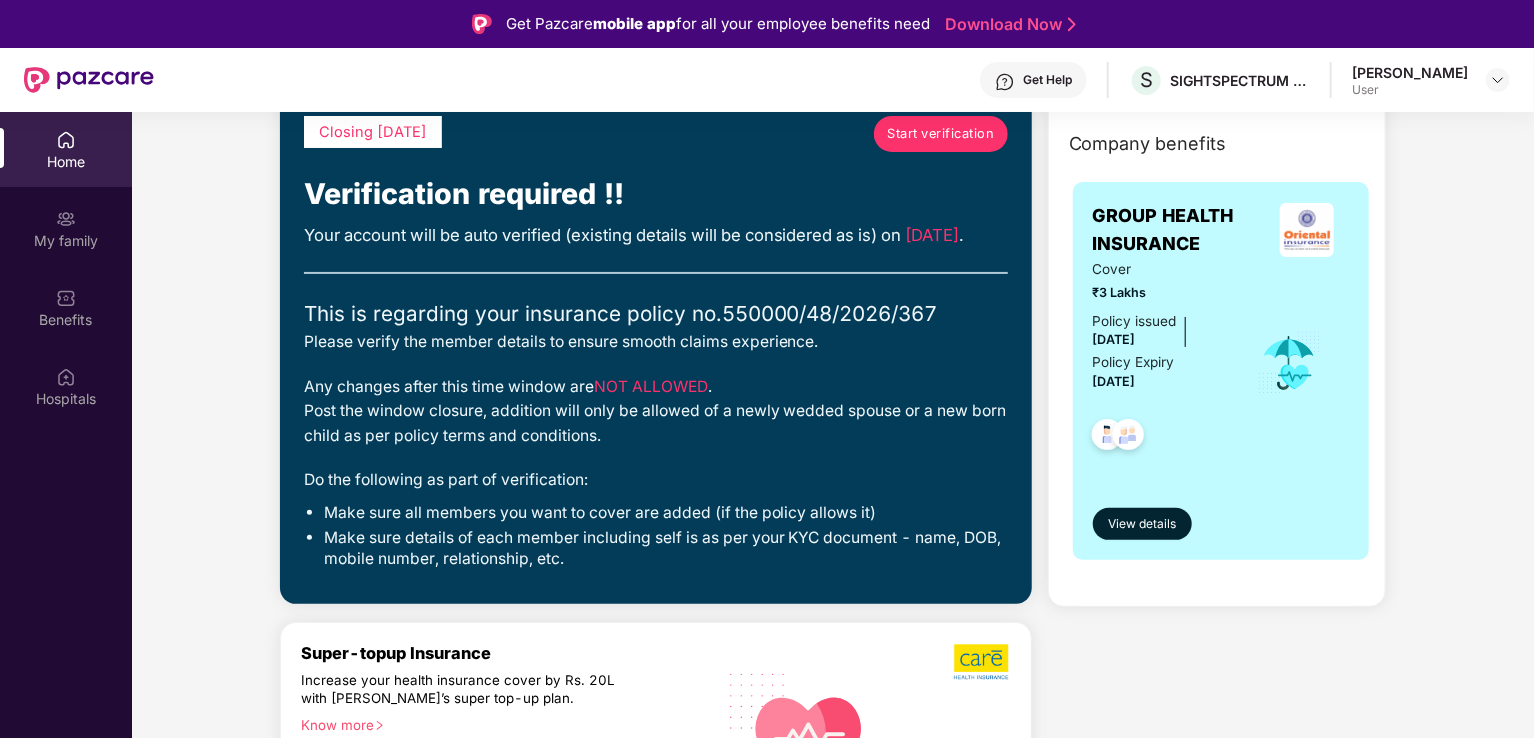 scroll, scrollTop: 112, scrollLeft: 0, axis: vertical 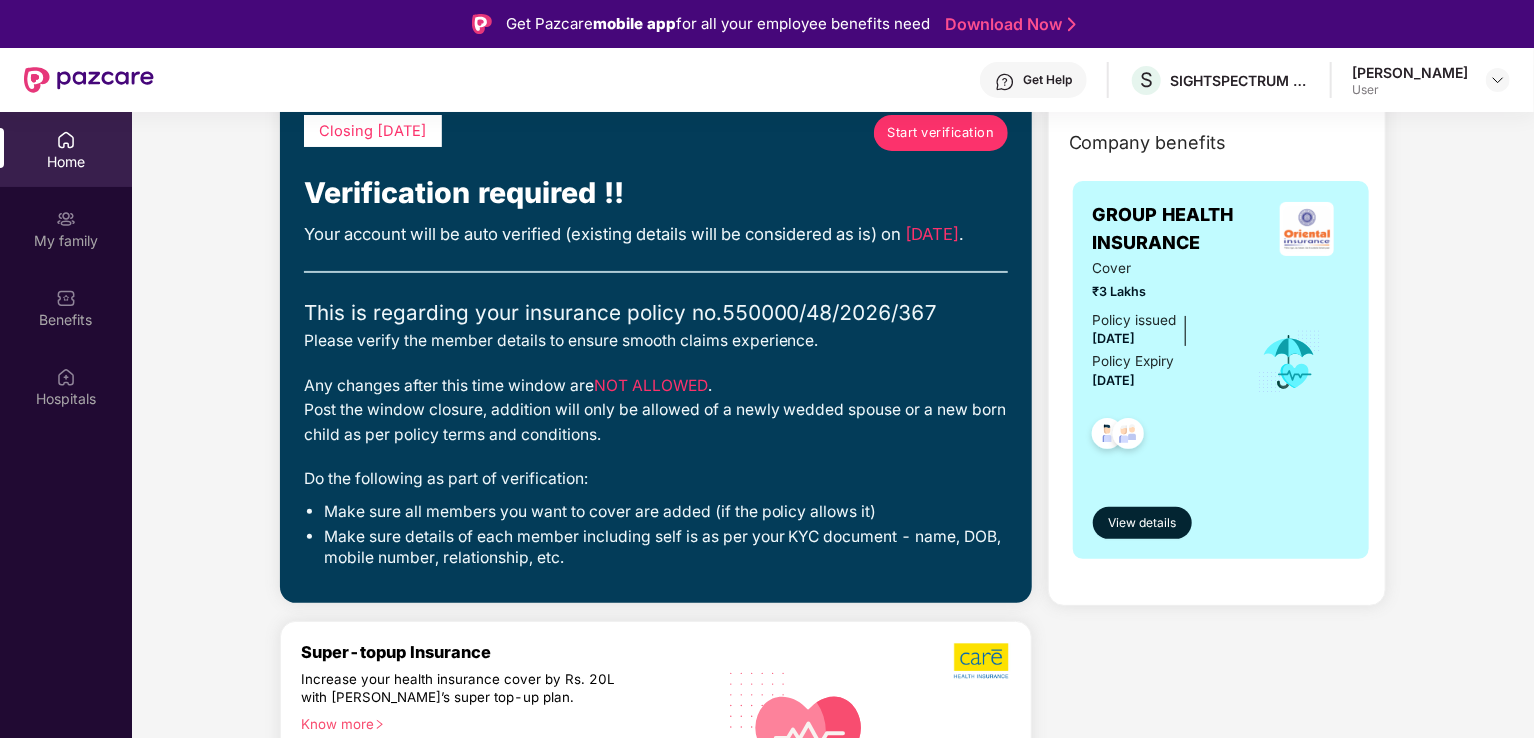 click on "Start verification" at bounding box center [940, 133] 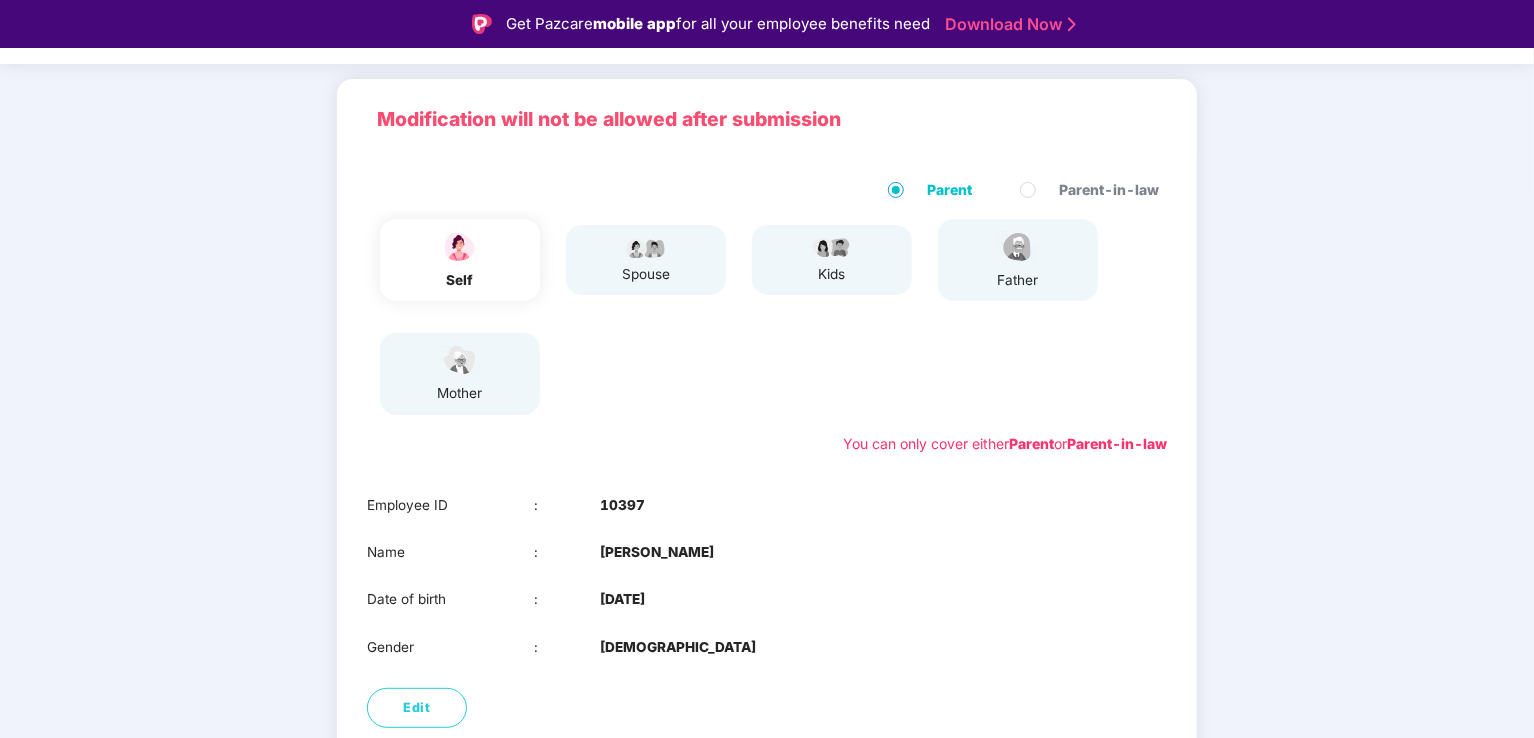 scroll, scrollTop: 112, scrollLeft: 0, axis: vertical 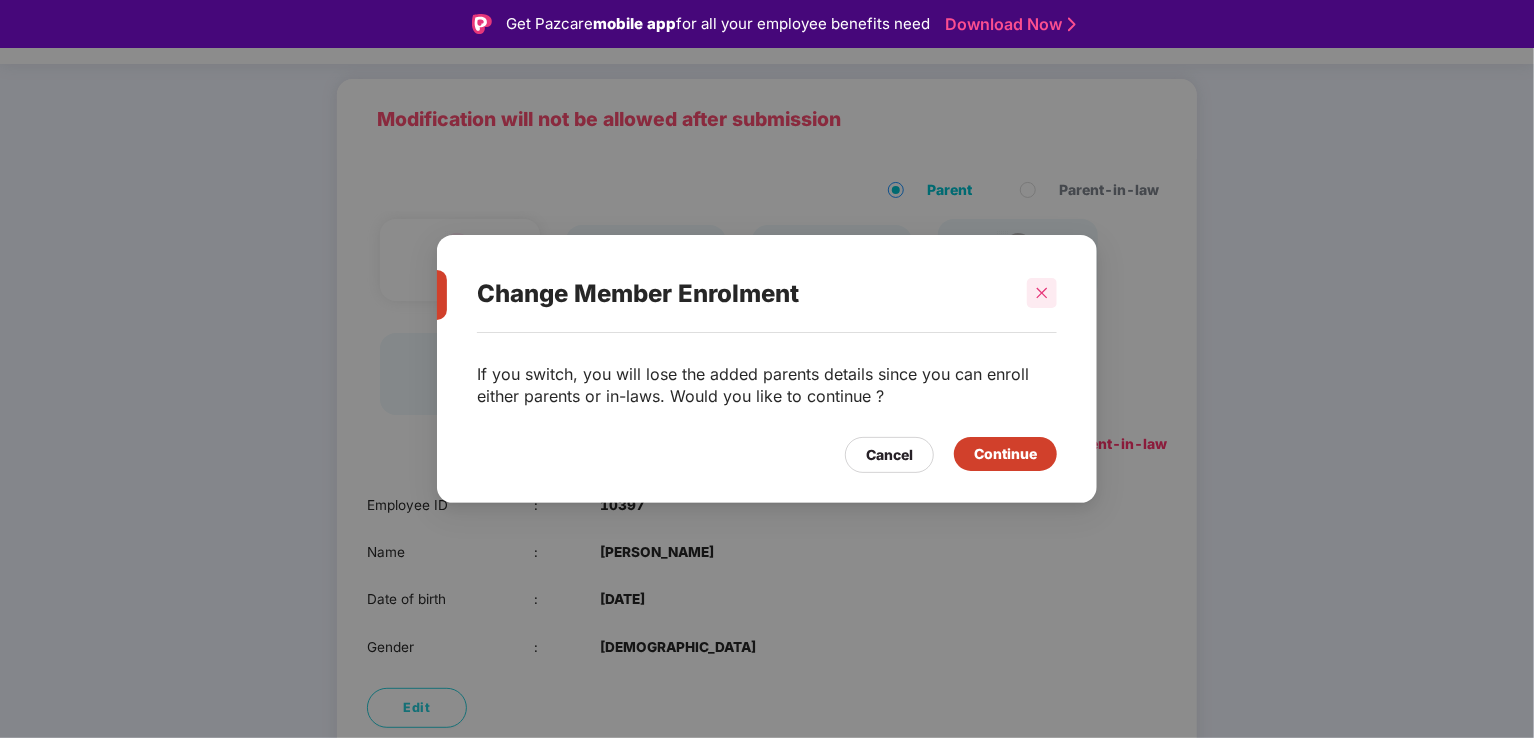 click at bounding box center (1042, 293) 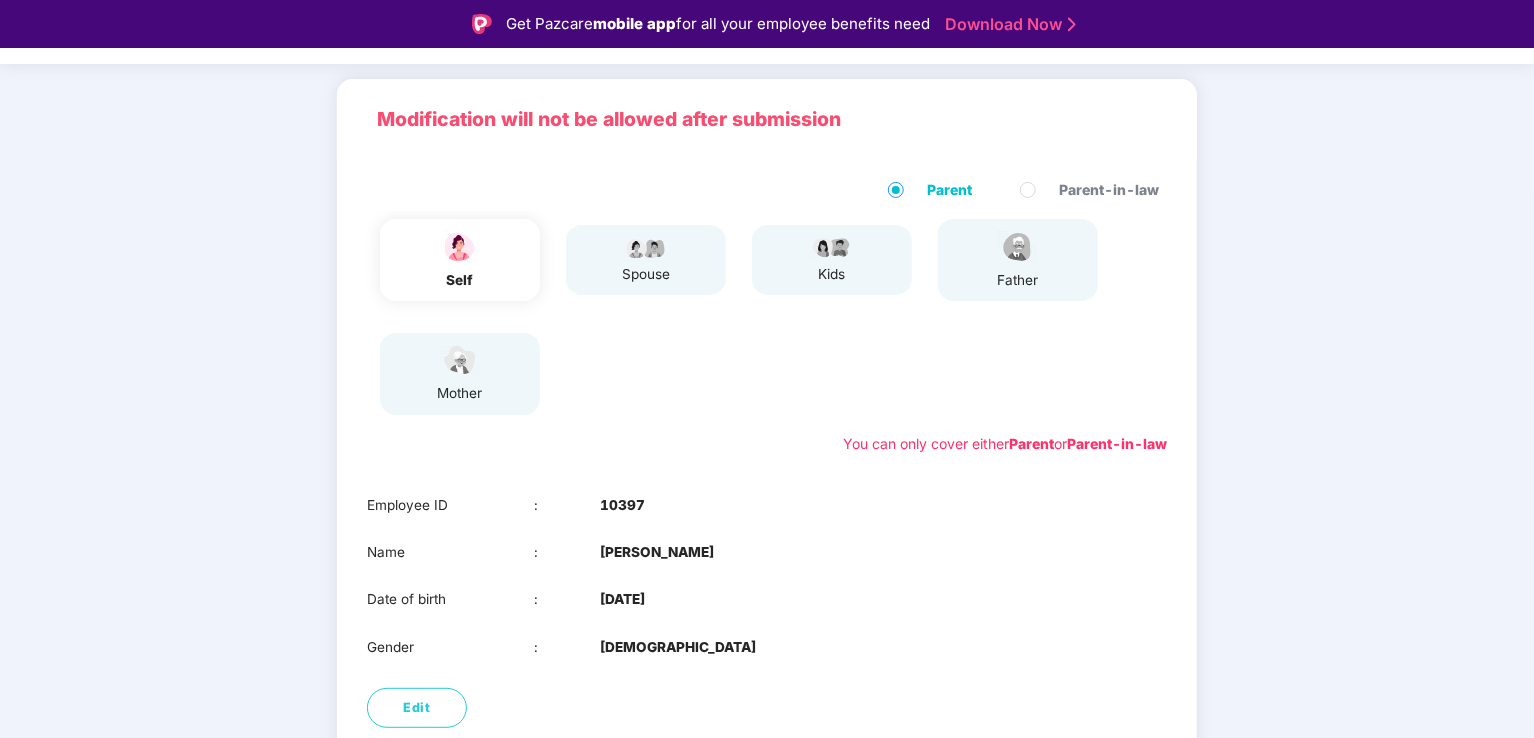 scroll, scrollTop: 226, scrollLeft: 0, axis: vertical 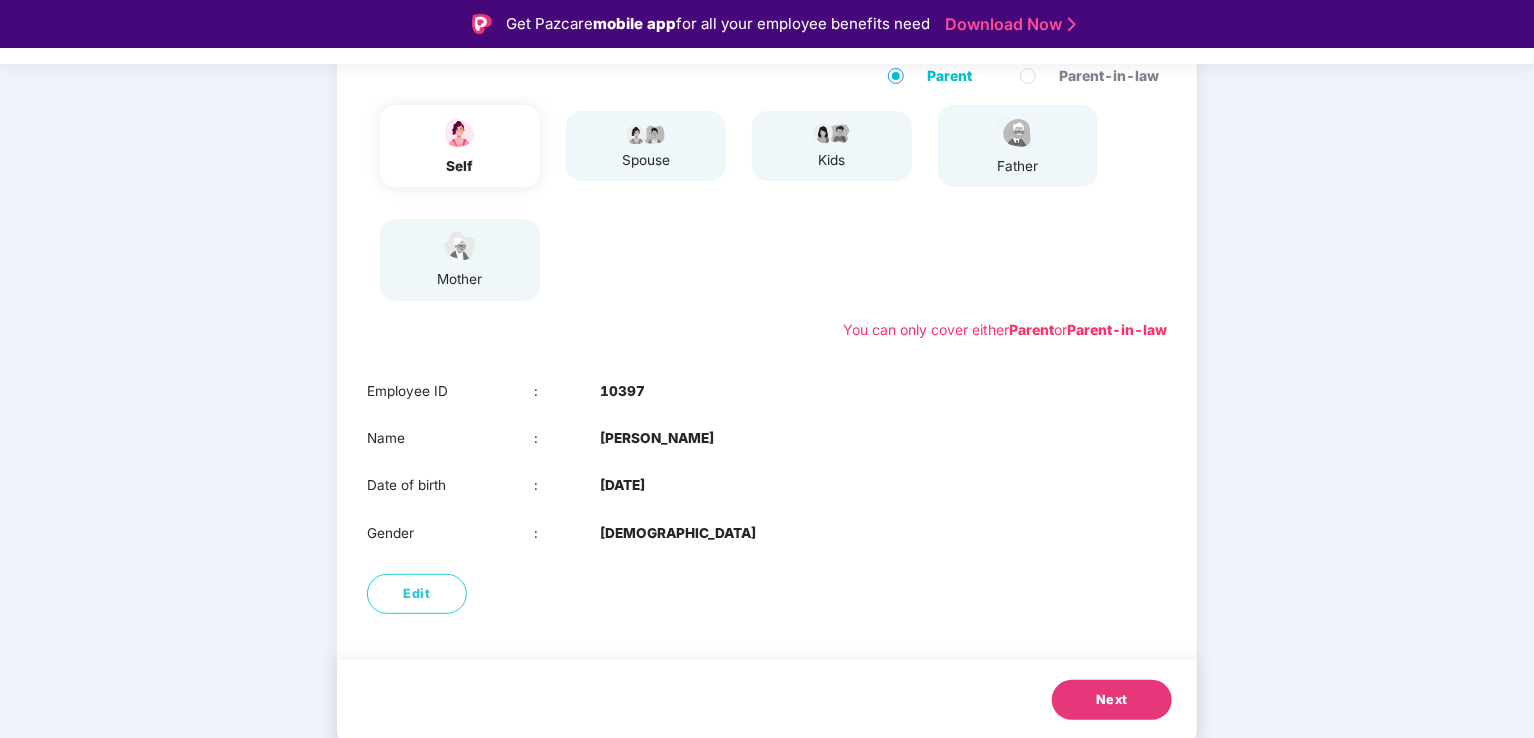 click on "Next" at bounding box center [1112, 700] 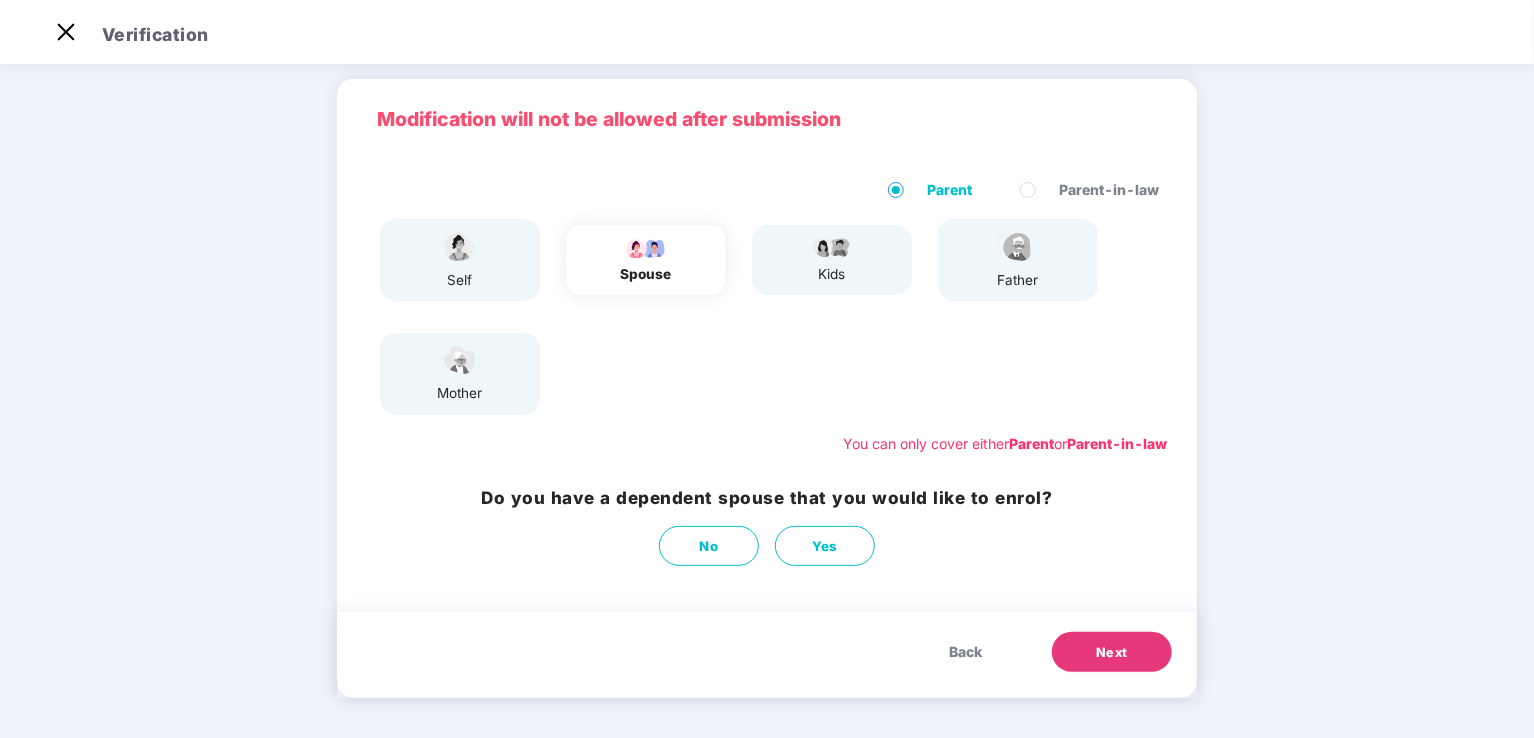 scroll, scrollTop: 64, scrollLeft: 0, axis: vertical 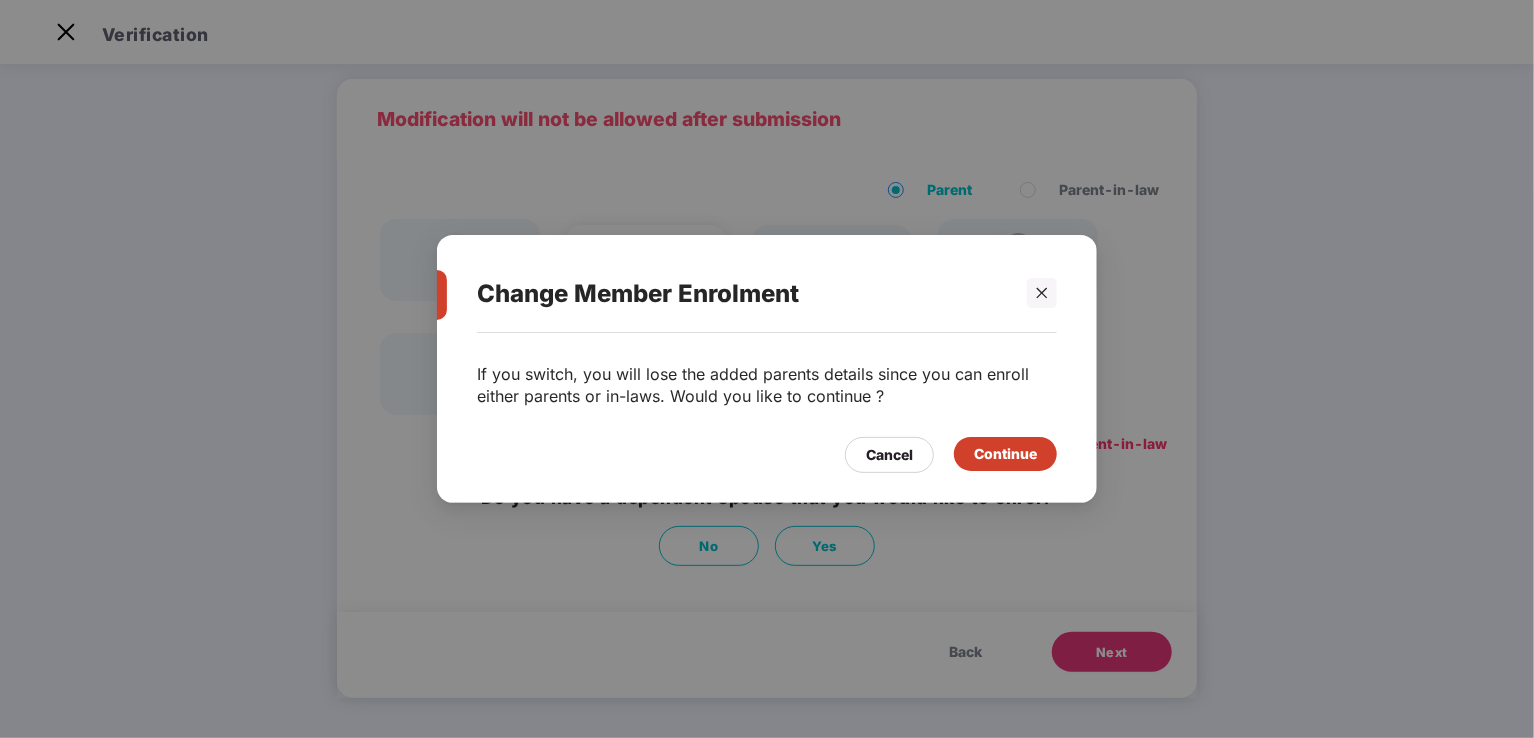 click on "Continue" at bounding box center (1005, 454) 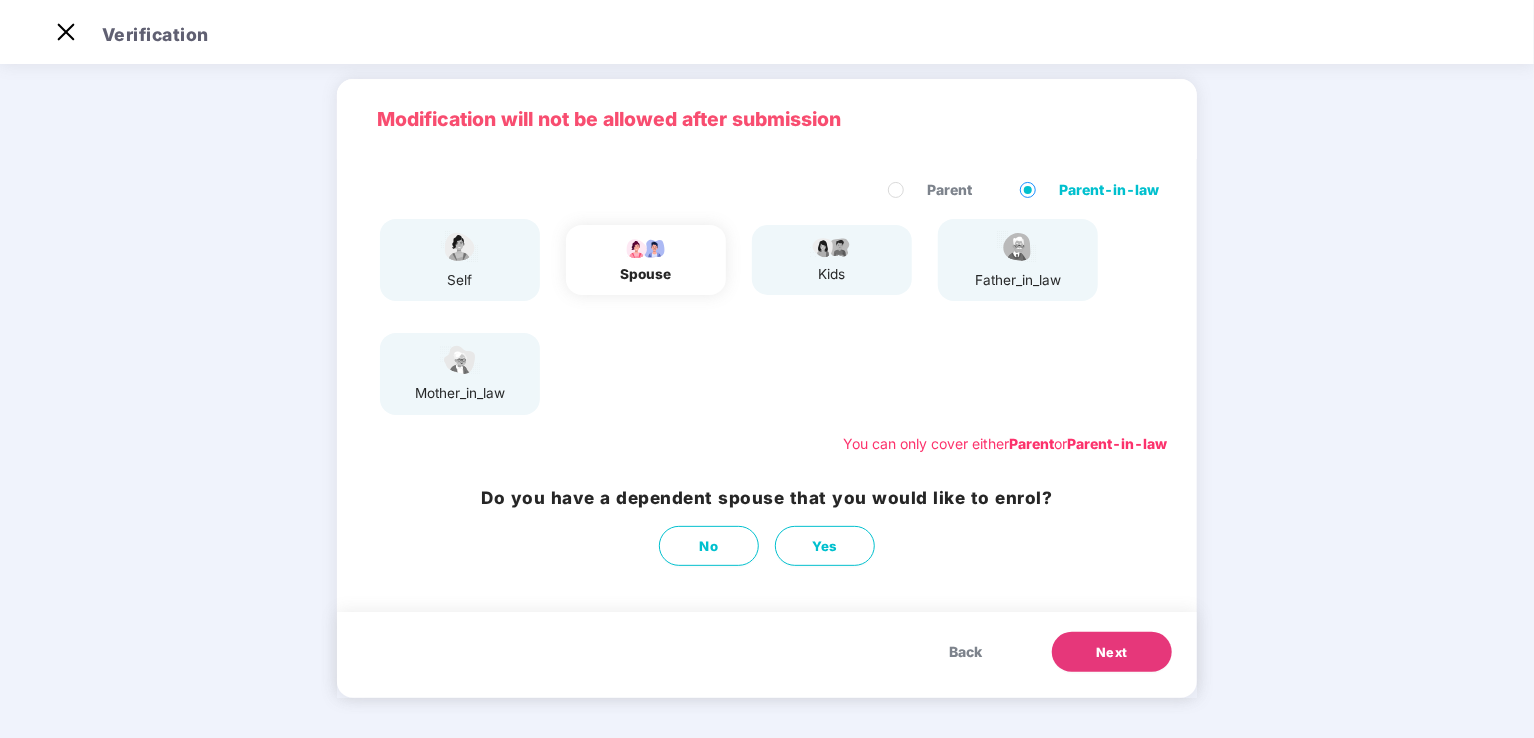 click on "Next" at bounding box center [1112, 653] 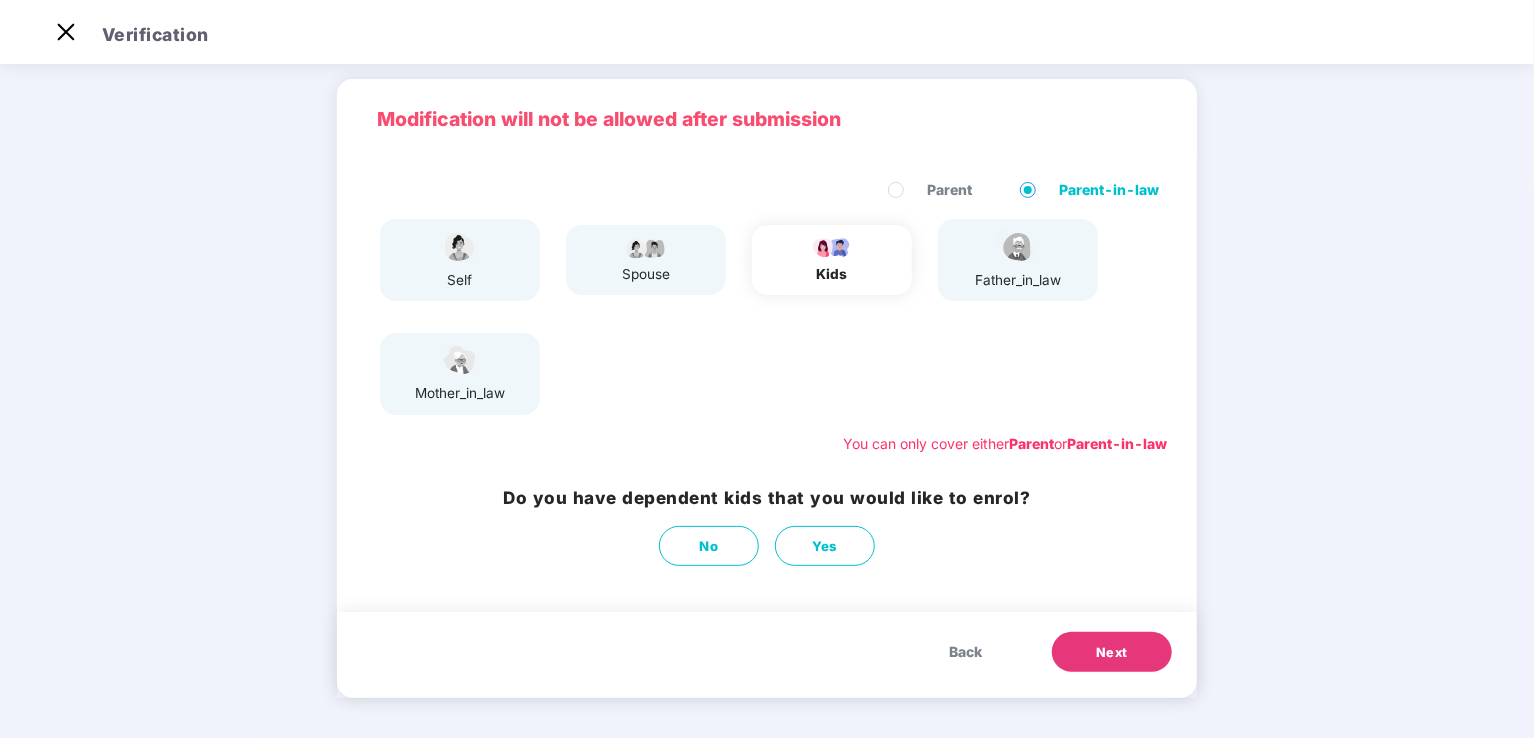 click on "Back" at bounding box center (965, 652) 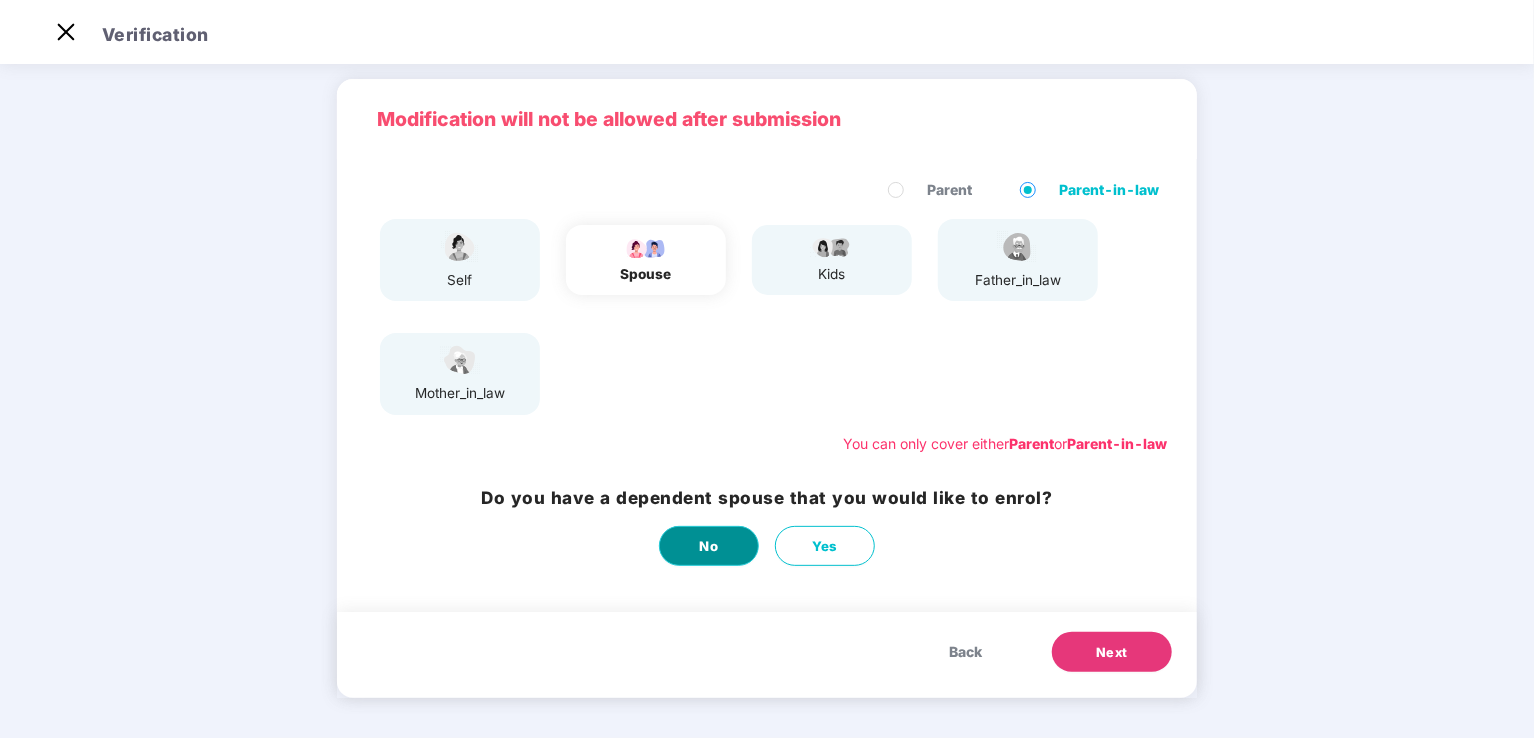 click on "No" at bounding box center (709, 546) 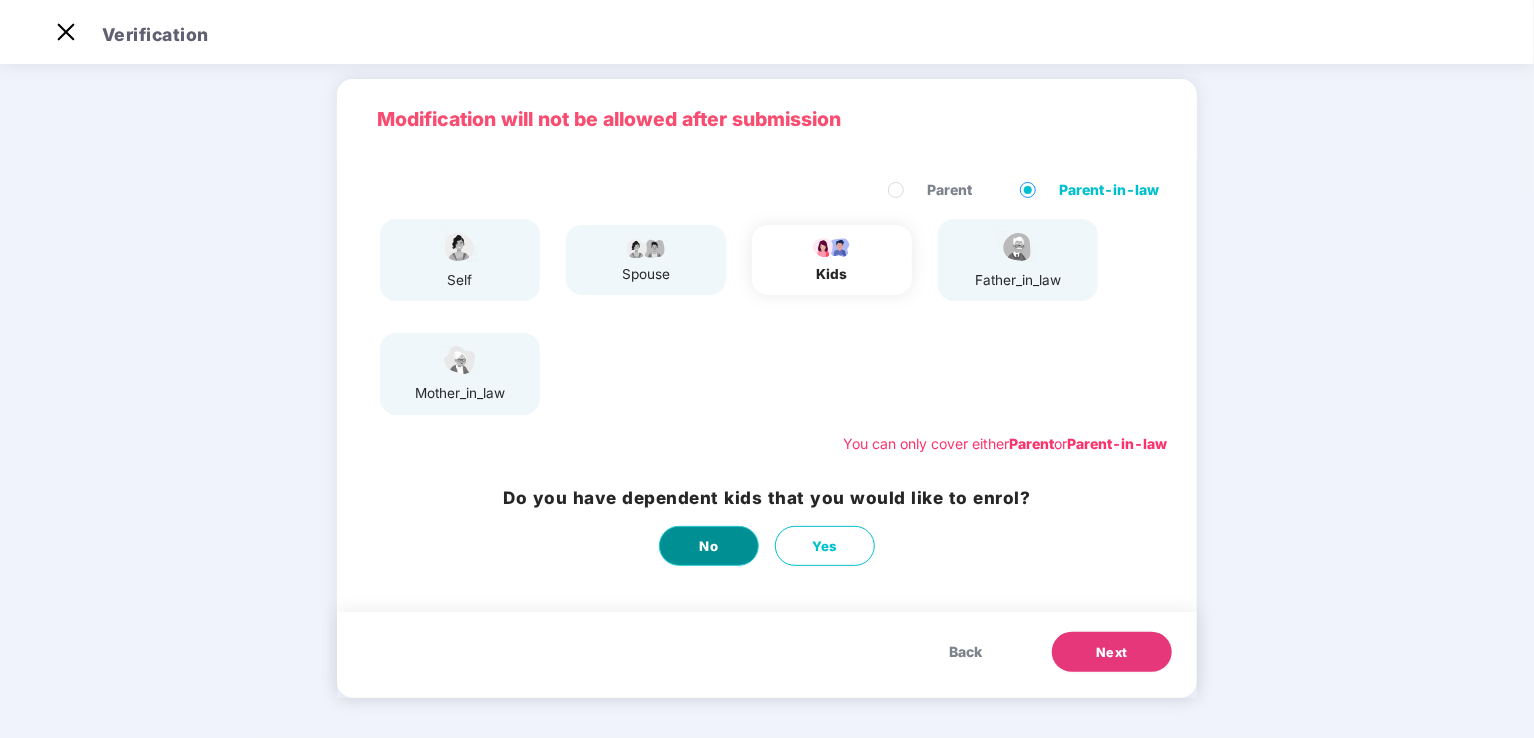 scroll, scrollTop: 0, scrollLeft: 0, axis: both 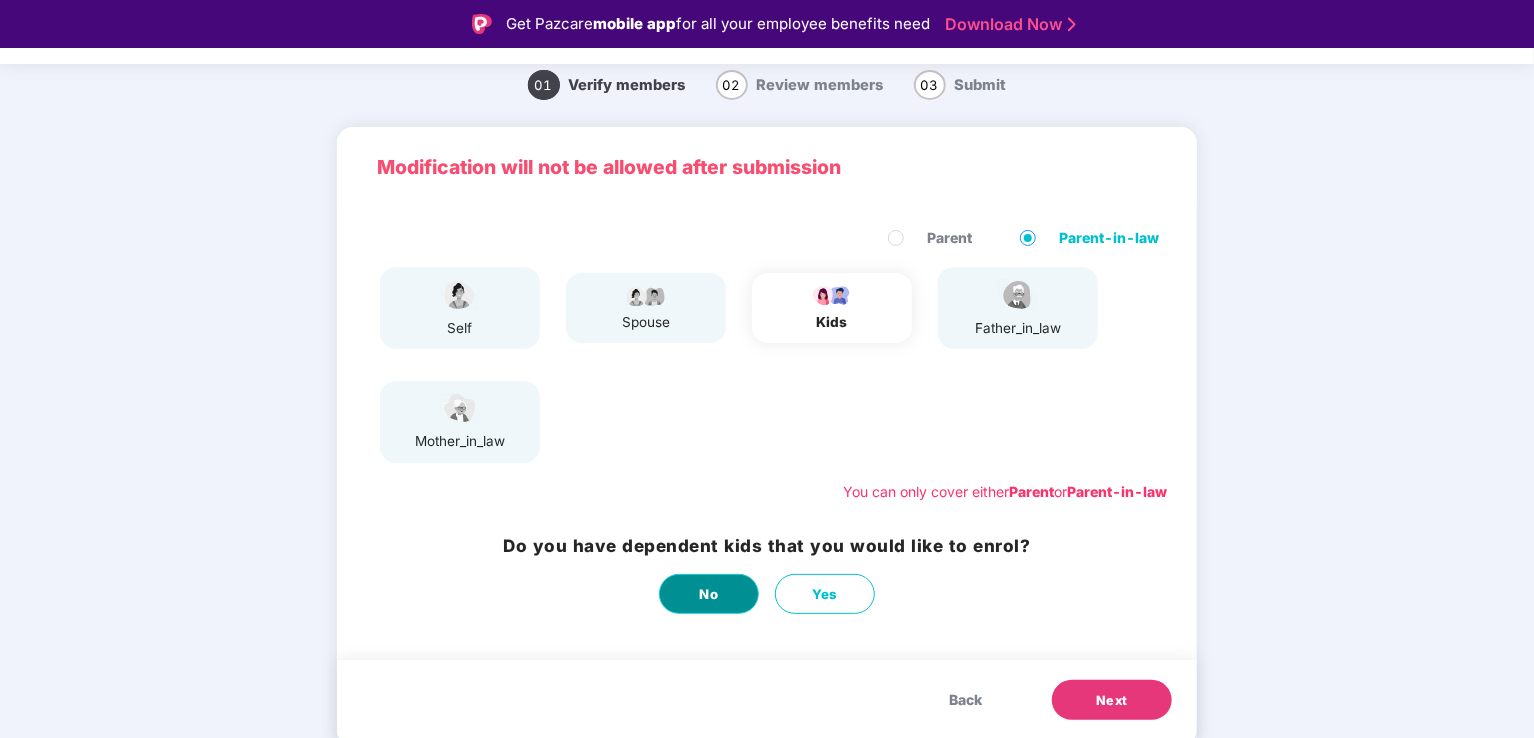 click on "No" at bounding box center (709, 594) 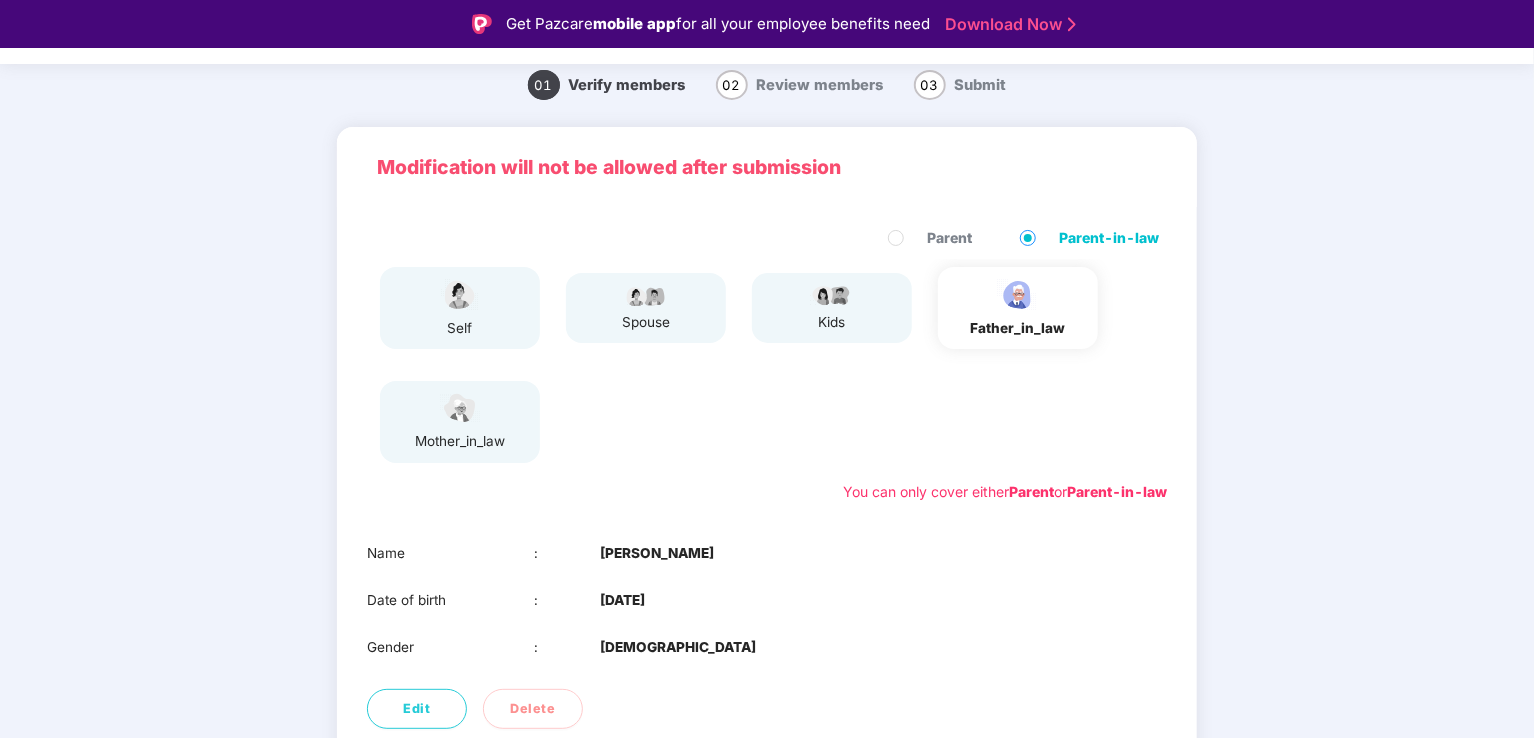 scroll, scrollTop: 179, scrollLeft: 0, axis: vertical 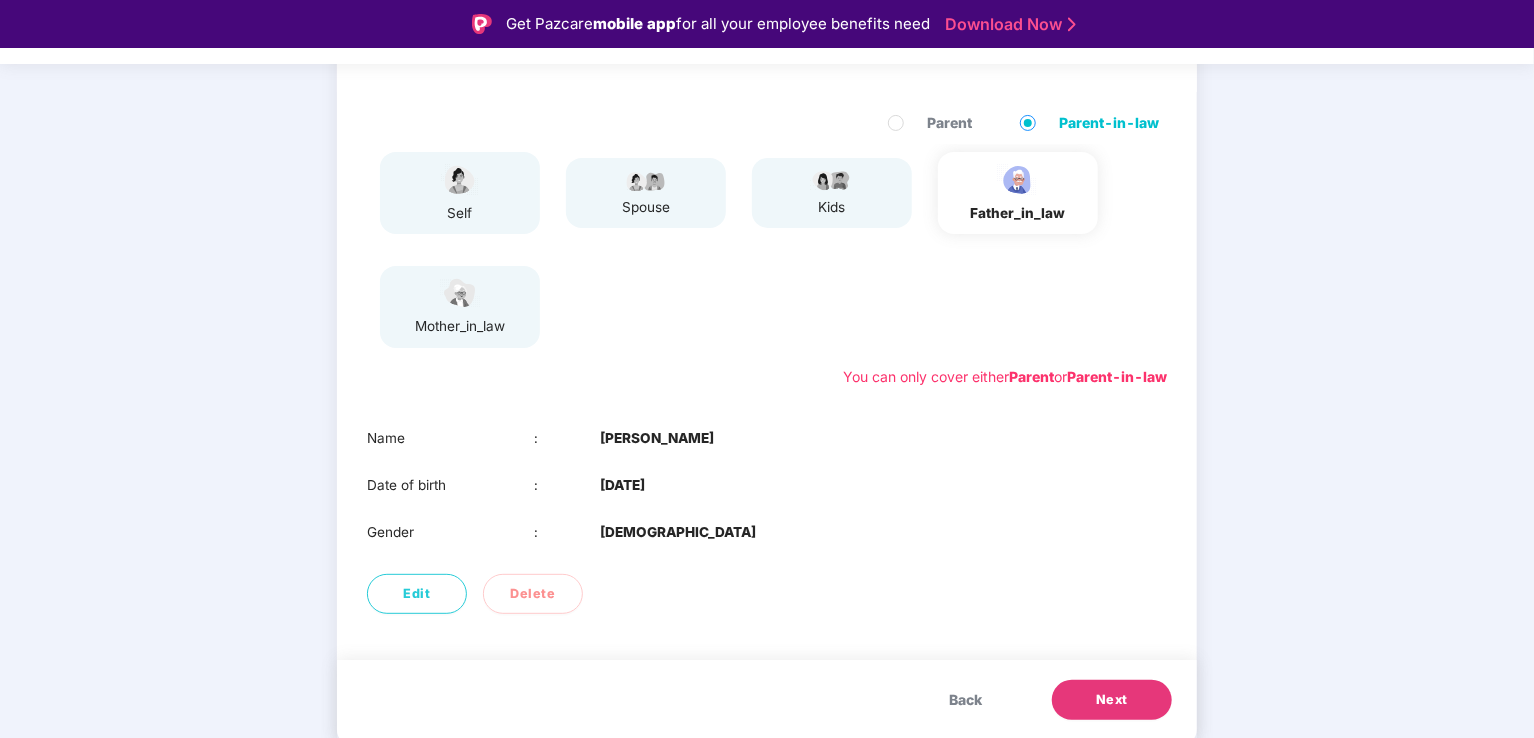 click on "Next" at bounding box center [1112, 700] 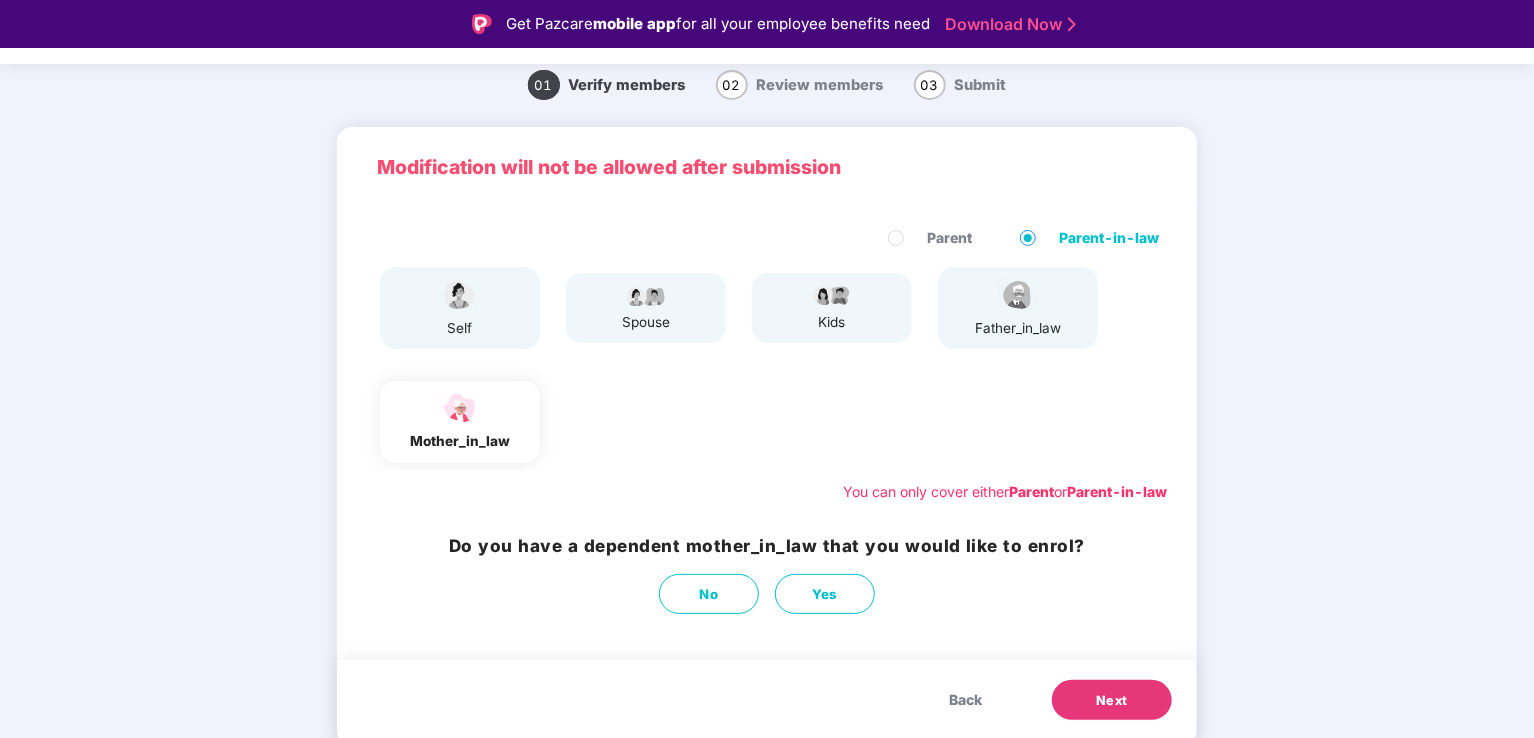 scroll, scrollTop: 48, scrollLeft: 0, axis: vertical 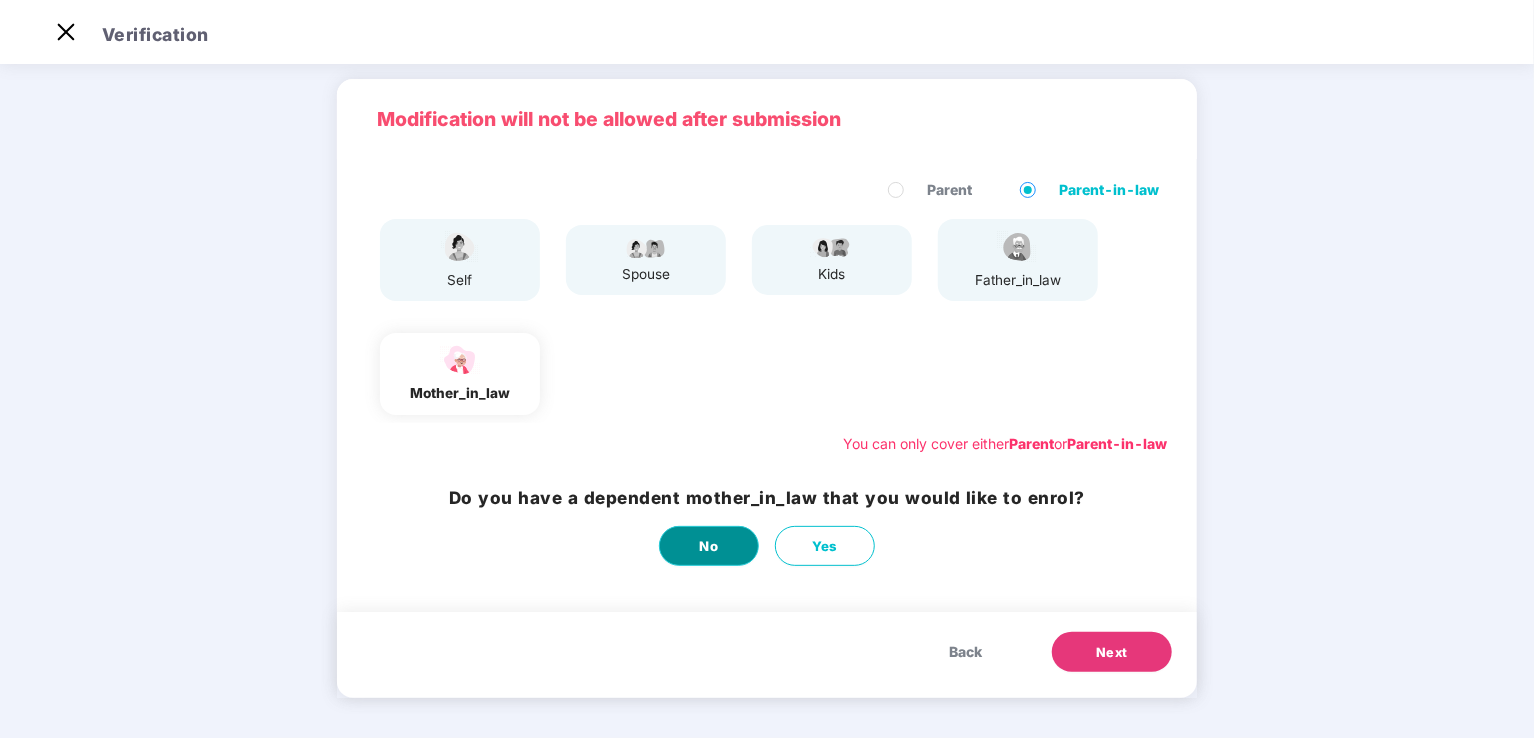 click on "No" at bounding box center (709, 546) 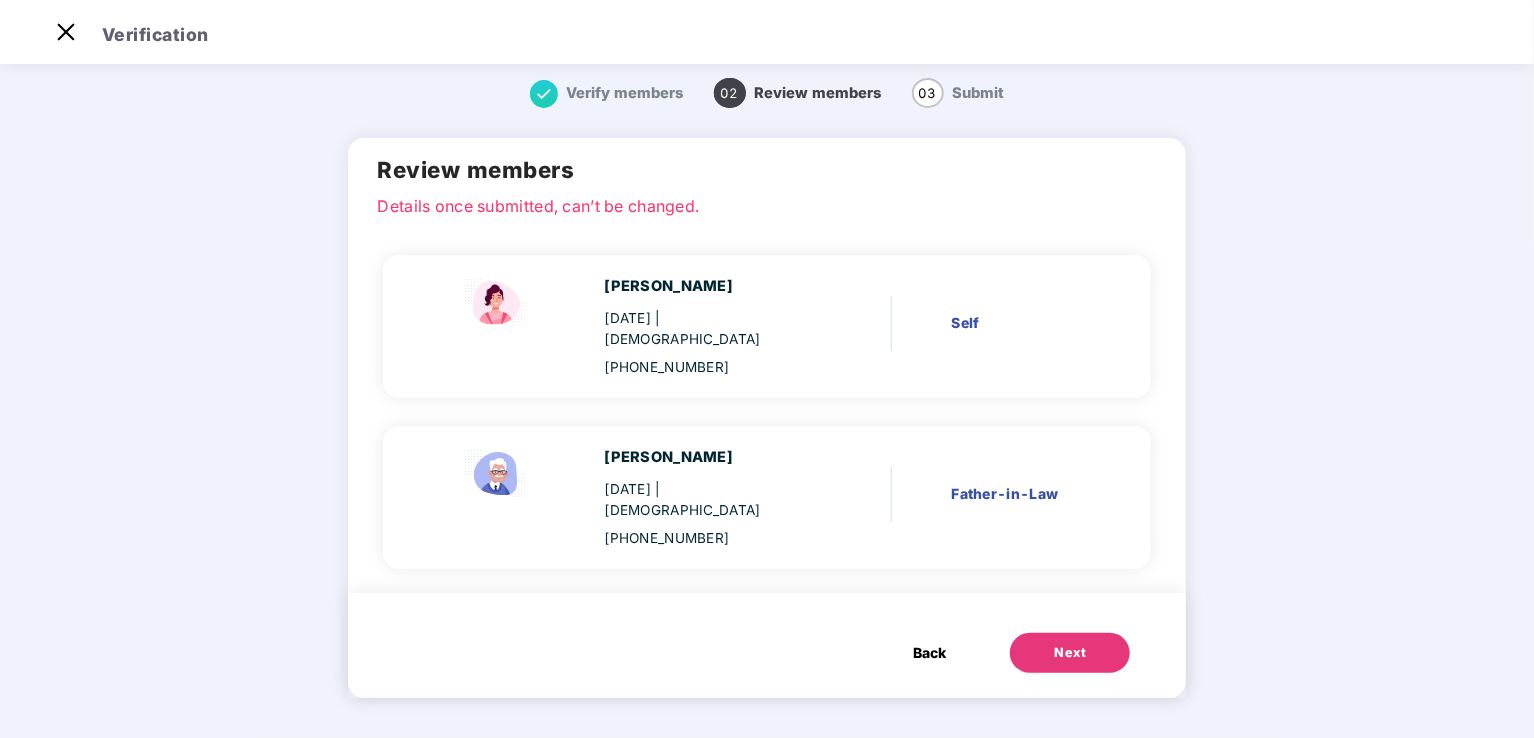 scroll, scrollTop: 0, scrollLeft: 0, axis: both 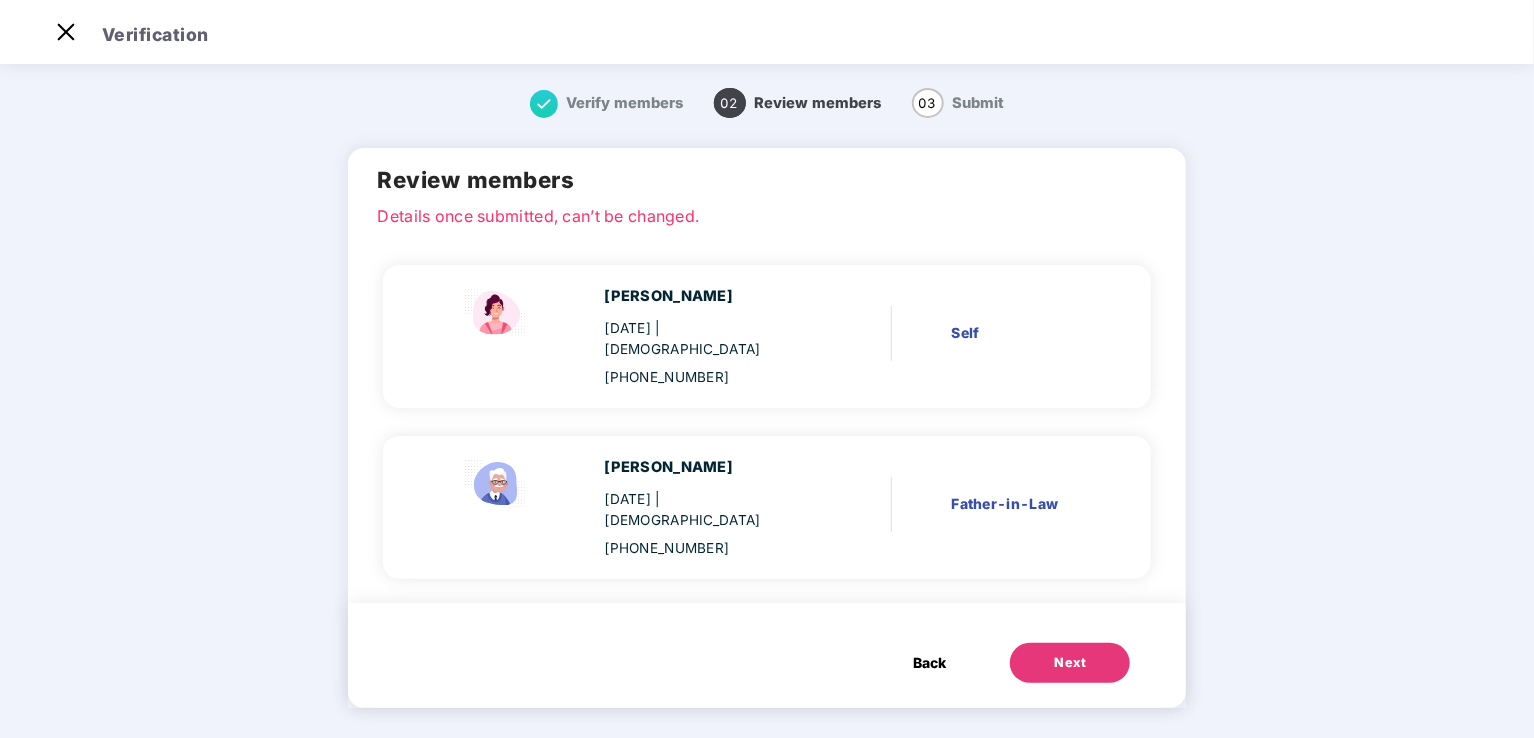 click at bounding box center (497, 484) 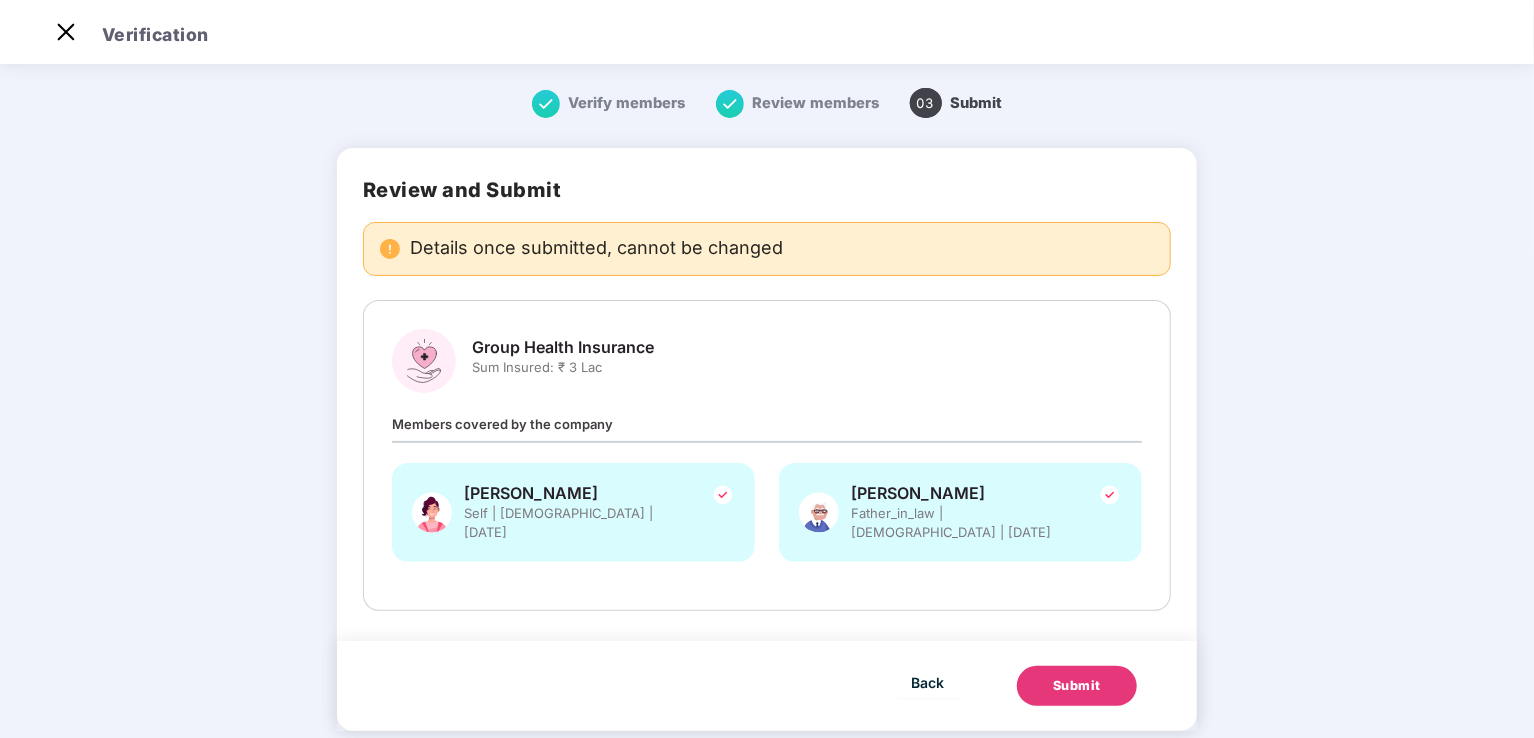 scroll, scrollTop: 0, scrollLeft: 0, axis: both 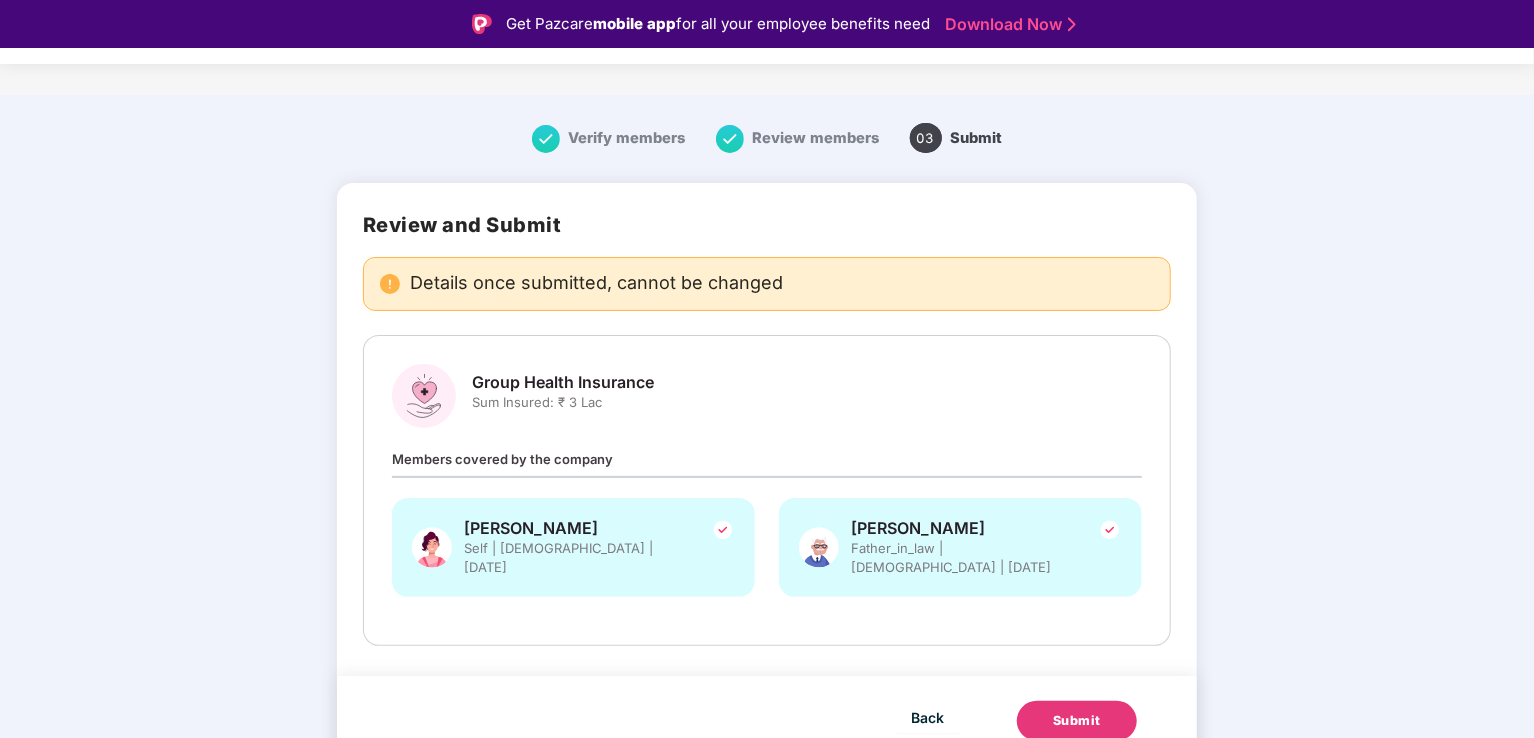 click at bounding box center (819, 547) 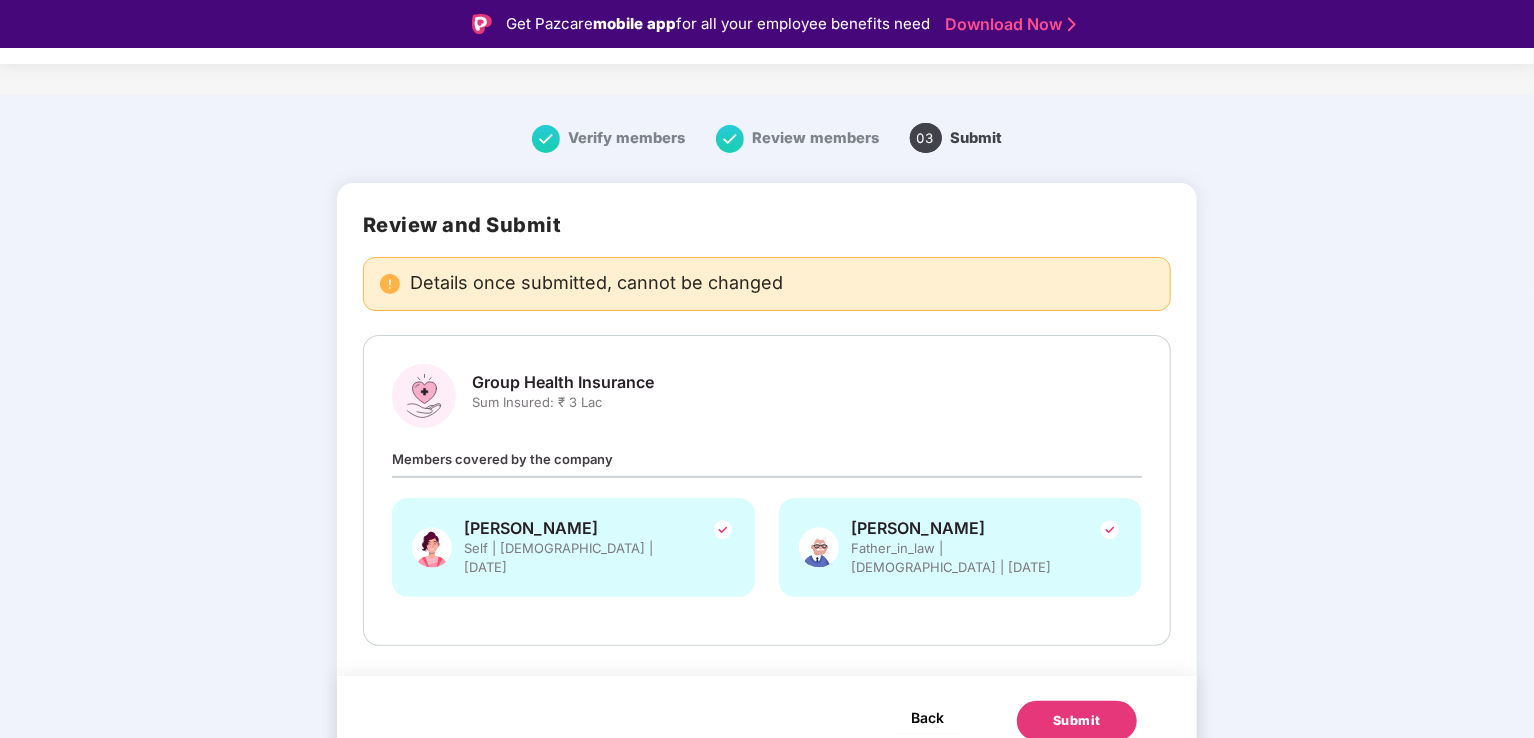 click on "Back" at bounding box center [928, 717] 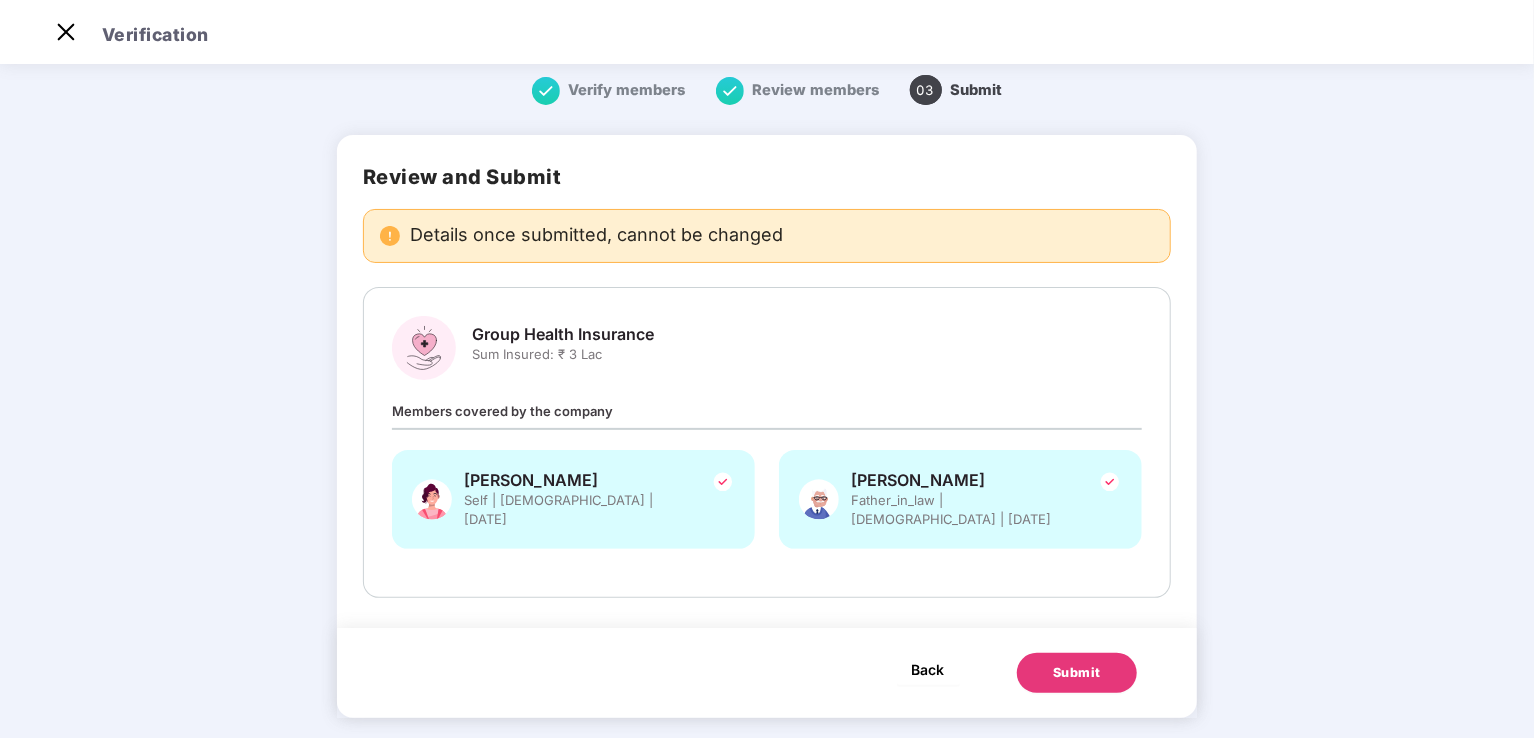scroll, scrollTop: 0, scrollLeft: 0, axis: both 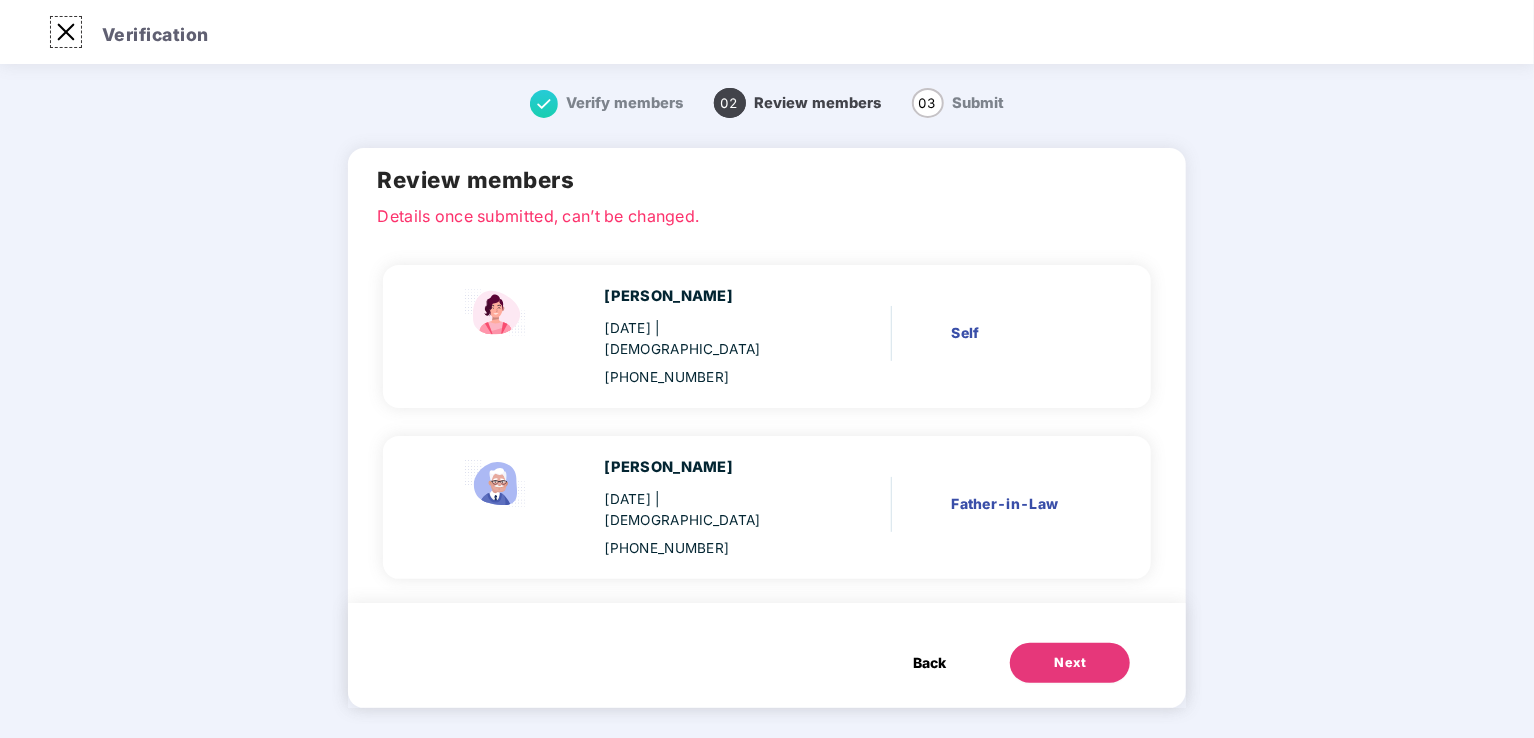 click at bounding box center [66, 32] 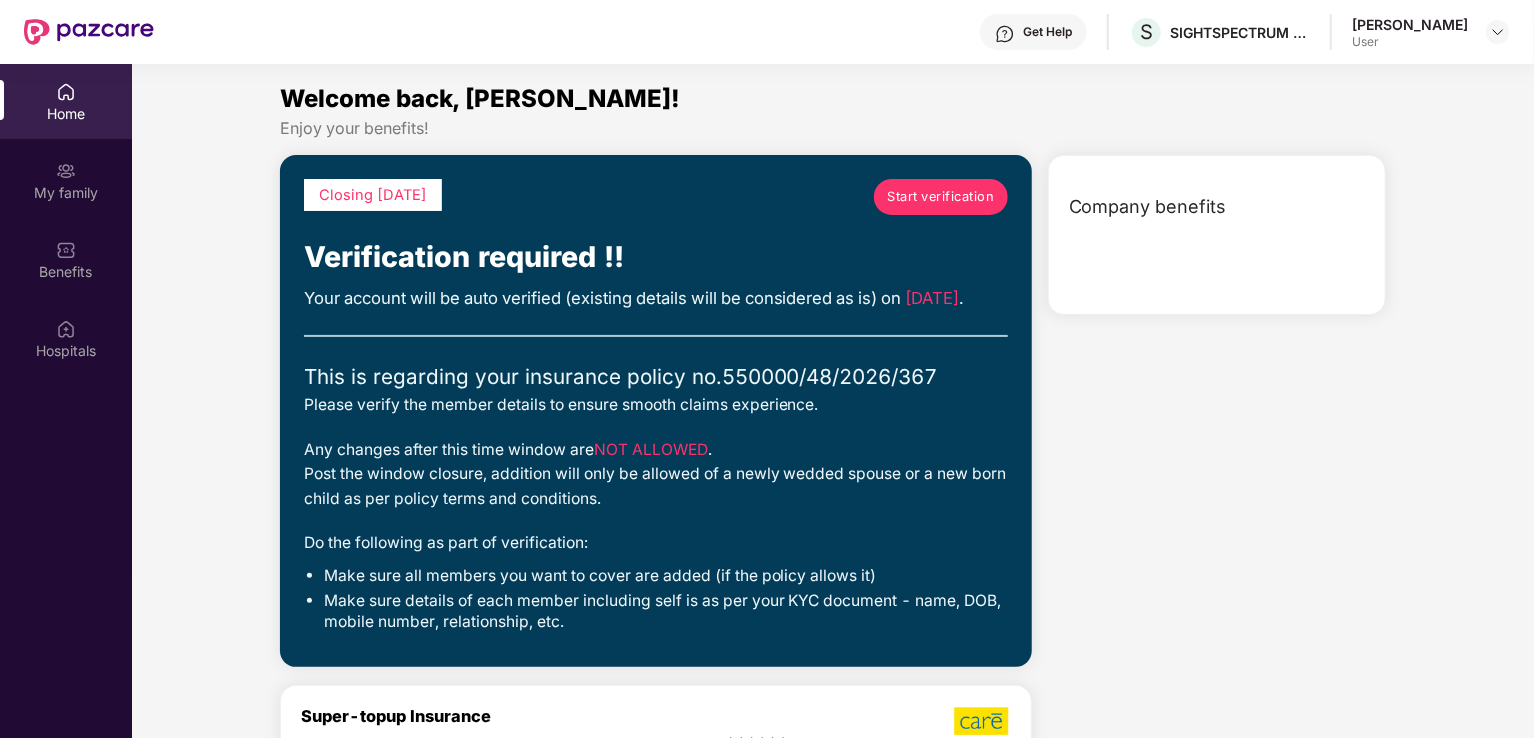 scroll, scrollTop: 112, scrollLeft: 0, axis: vertical 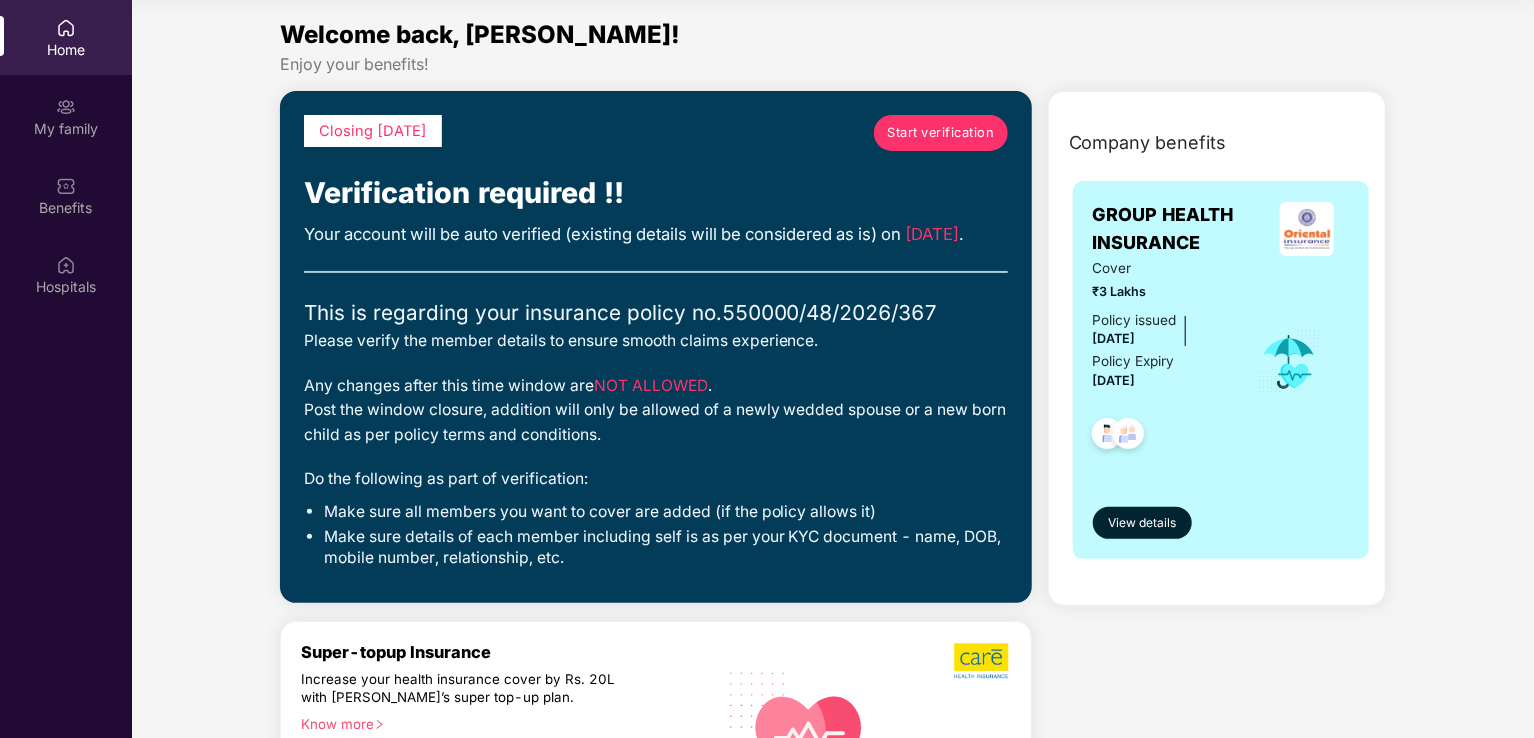 click on "My family" at bounding box center (66, 116) 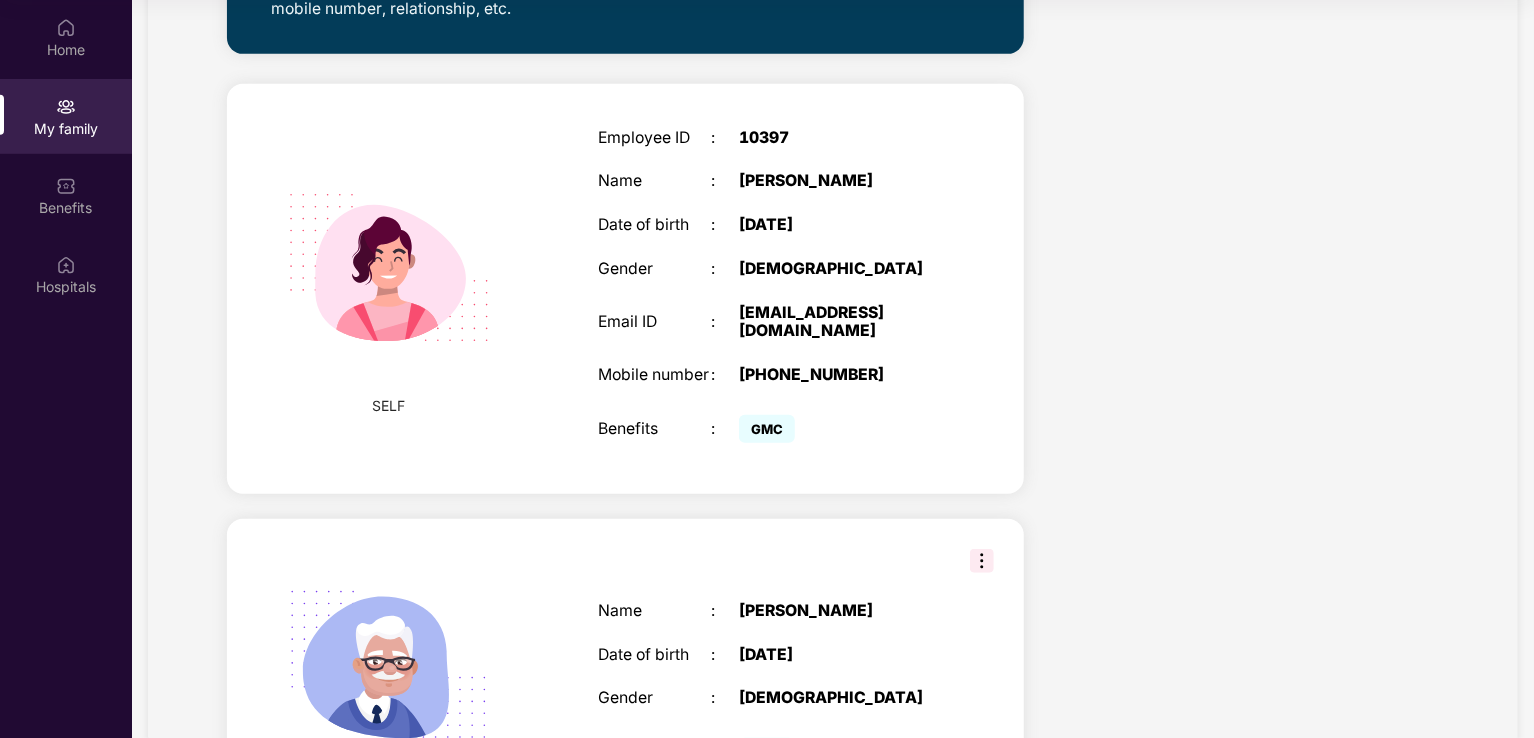 scroll, scrollTop: 840, scrollLeft: 0, axis: vertical 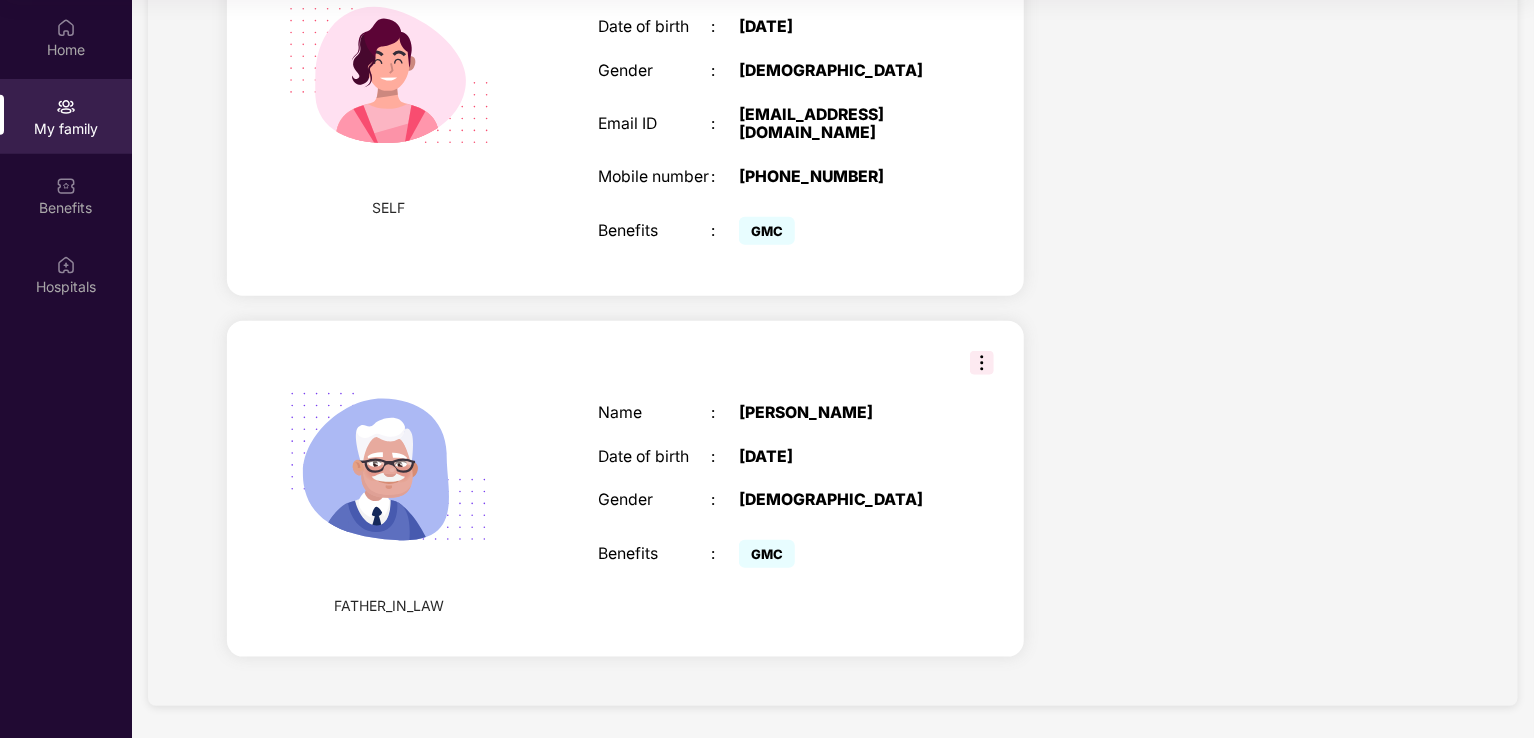 click at bounding box center (389, 468) 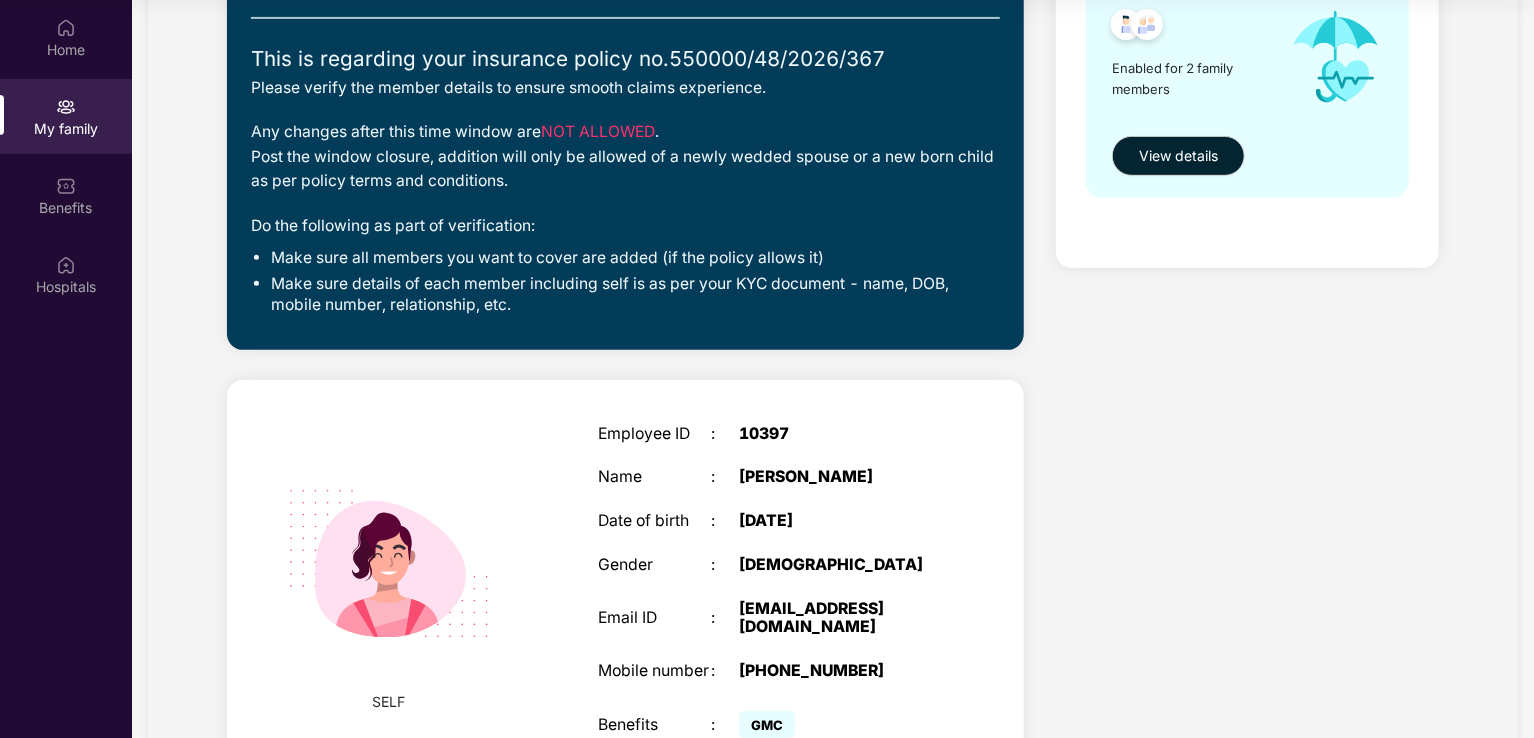 scroll, scrollTop: 272, scrollLeft: 0, axis: vertical 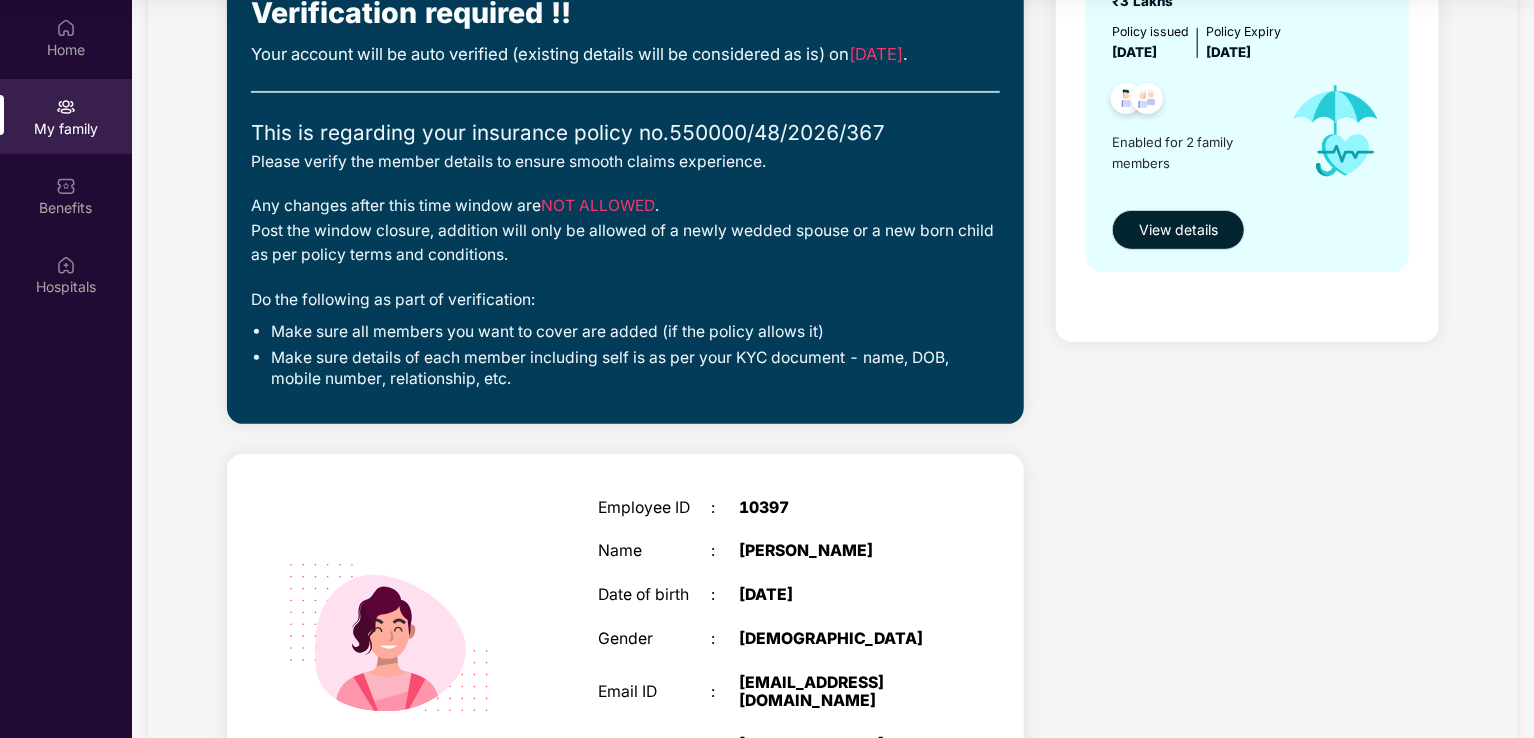 click on "View details" at bounding box center [1178, 230] 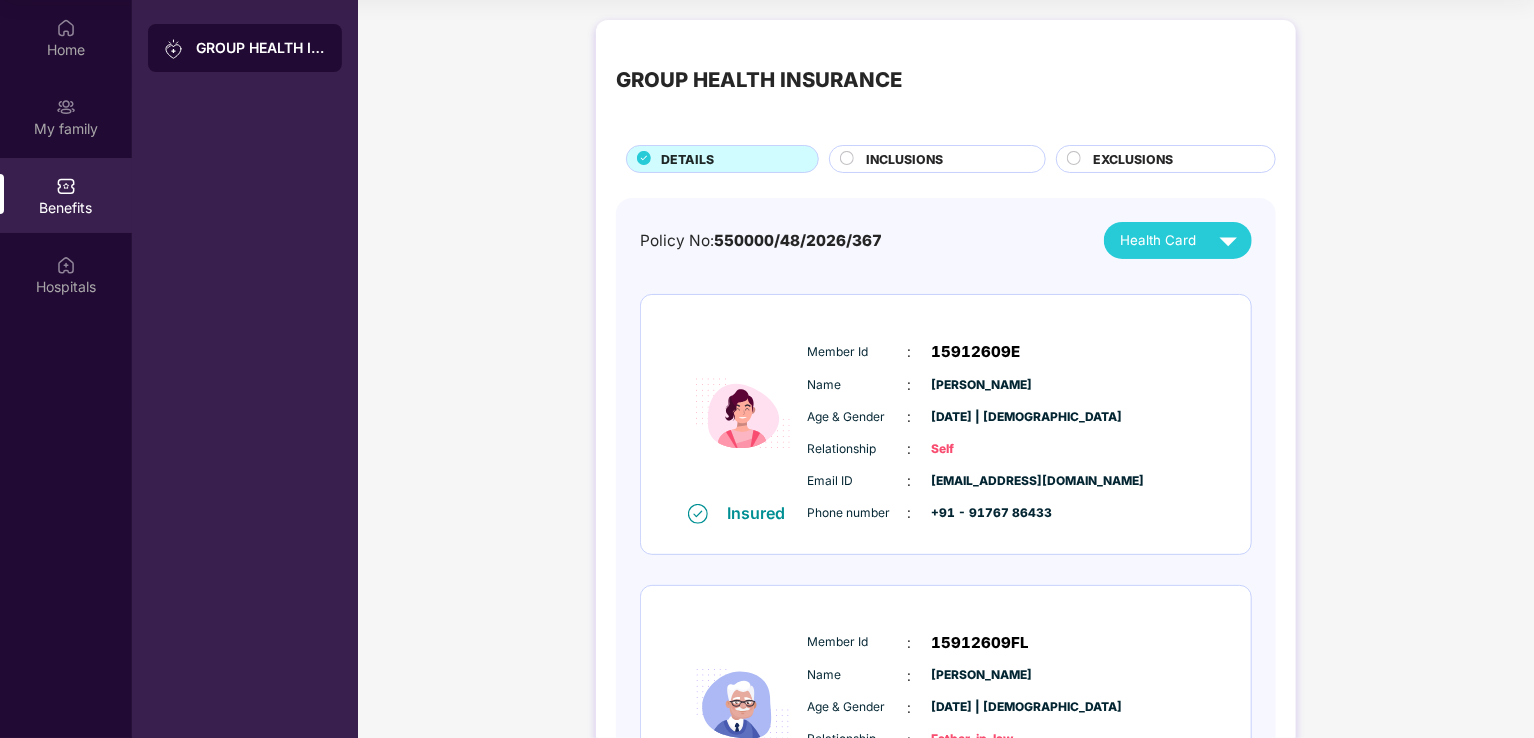 scroll, scrollTop: 230, scrollLeft: 0, axis: vertical 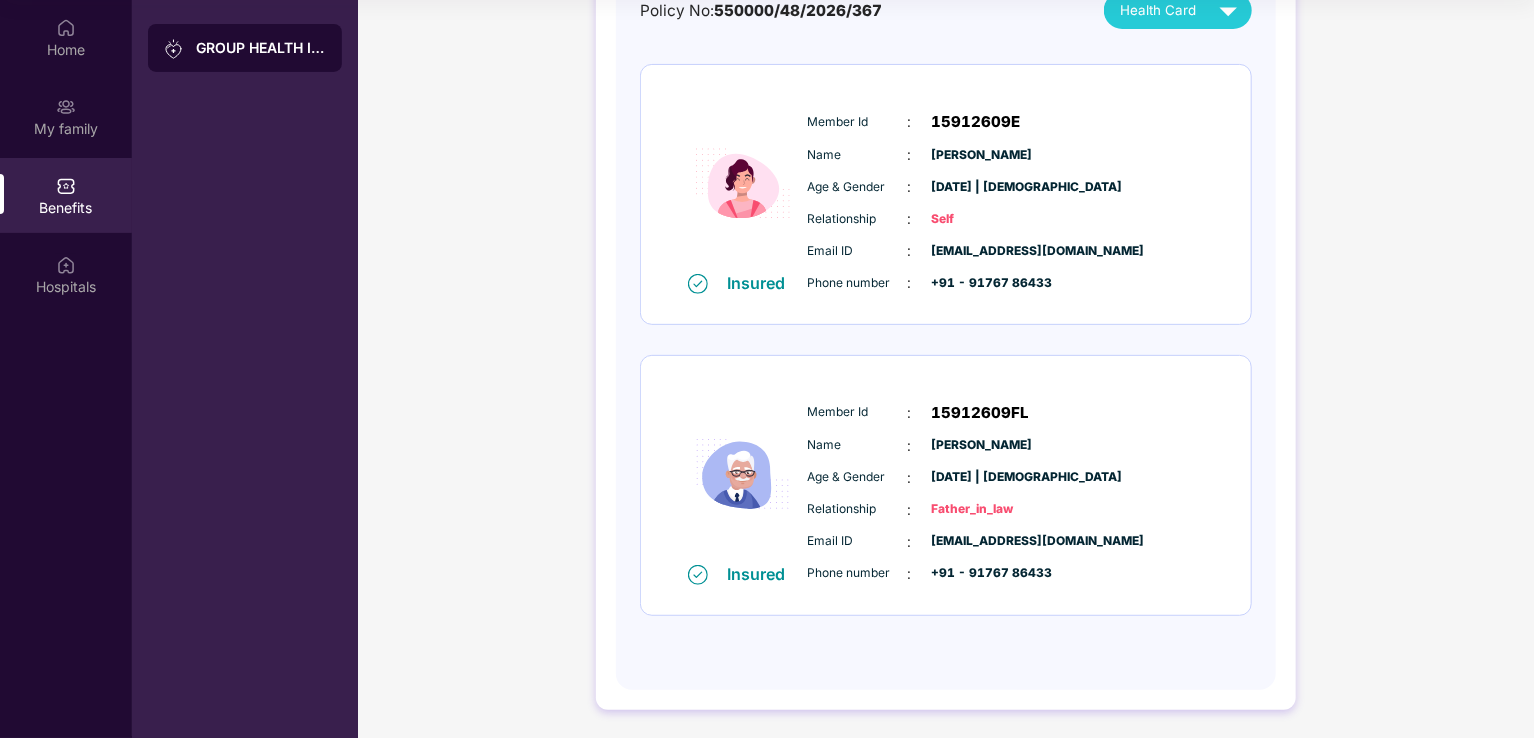 click on "Insured" at bounding box center [763, 574] 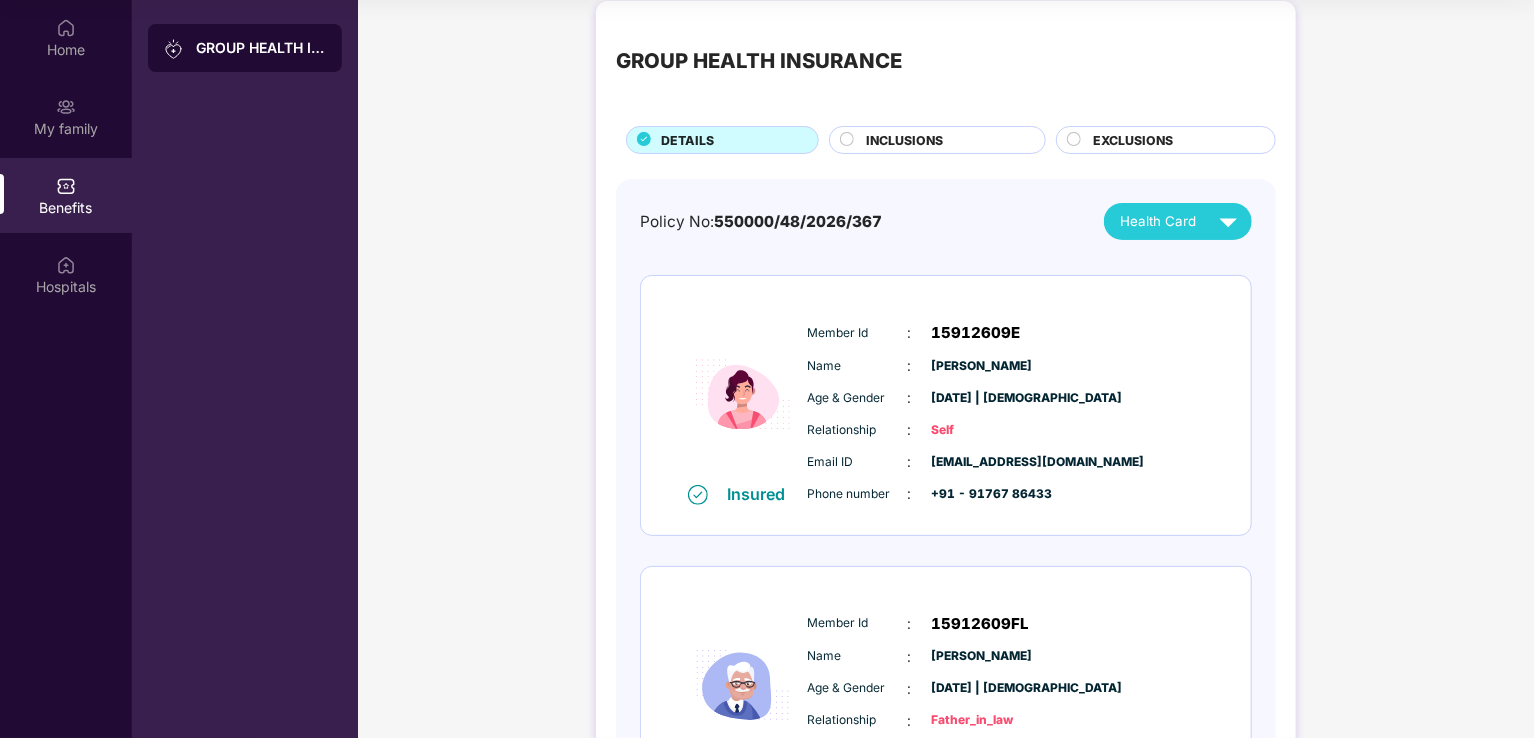 scroll, scrollTop: 0, scrollLeft: 0, axis: both 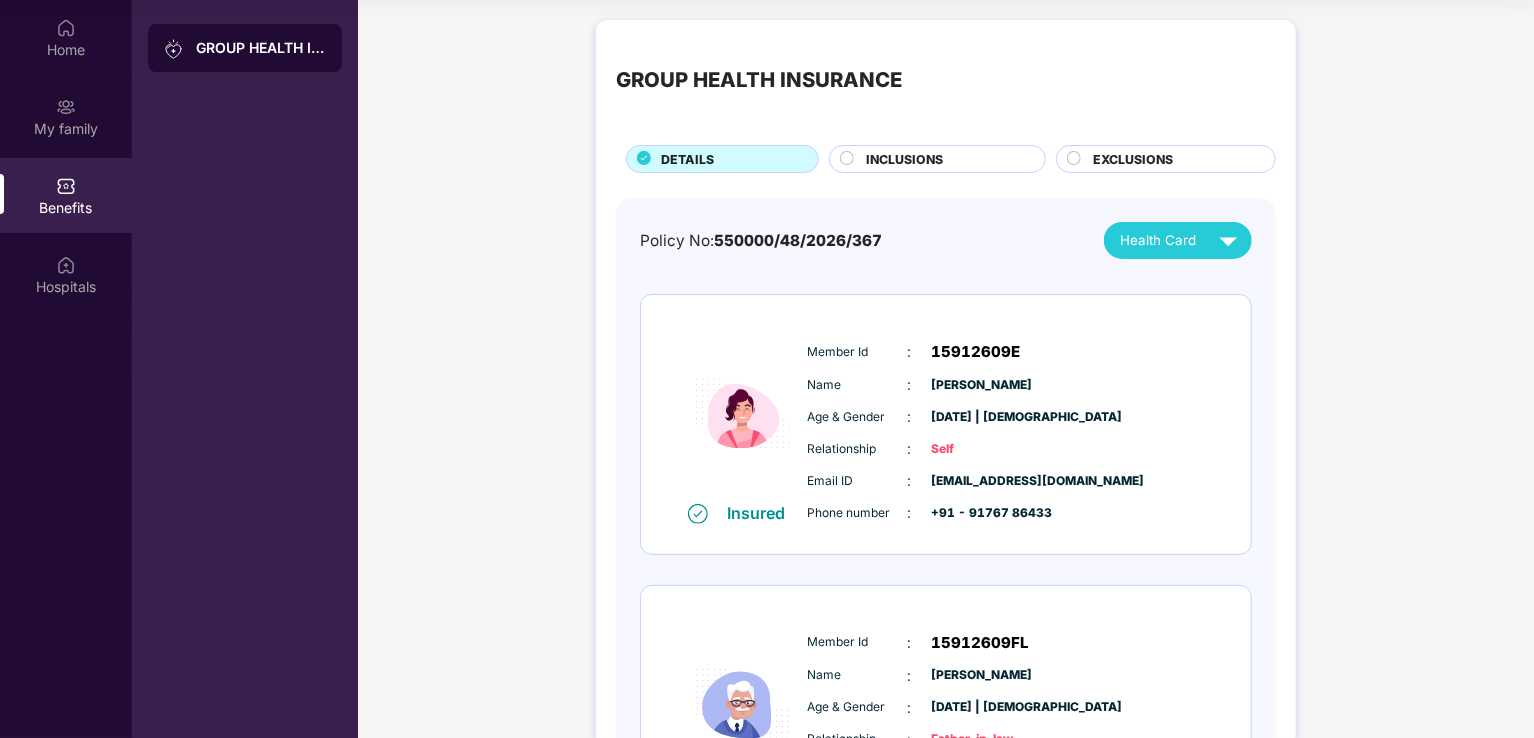 click on "INCLUSIONS" at bounding box center (945, 161) 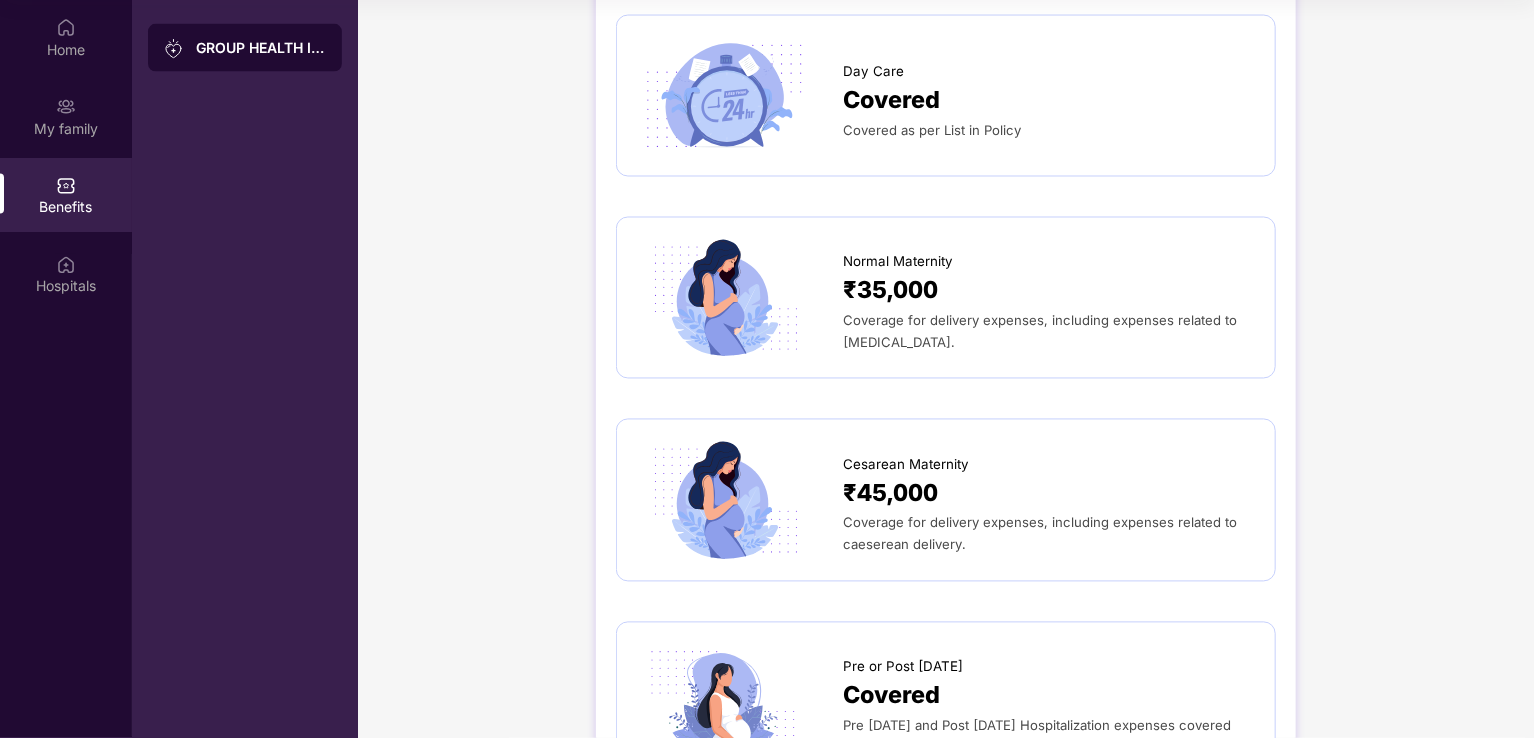 scroll, scrollTop: 1752, scrollLeft: 0, axis: vertical 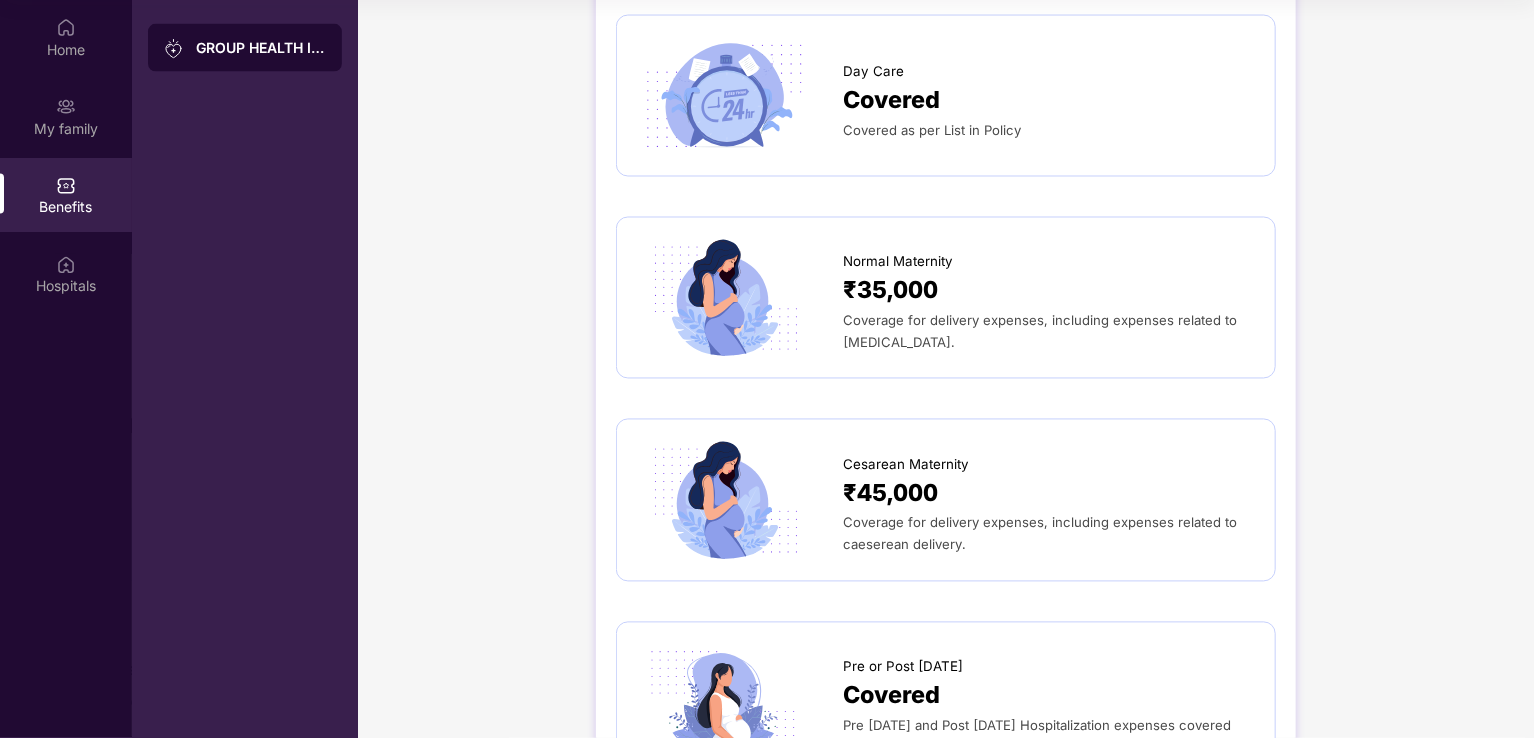 click on "₹45,000" at bounding box center [1049, 494] 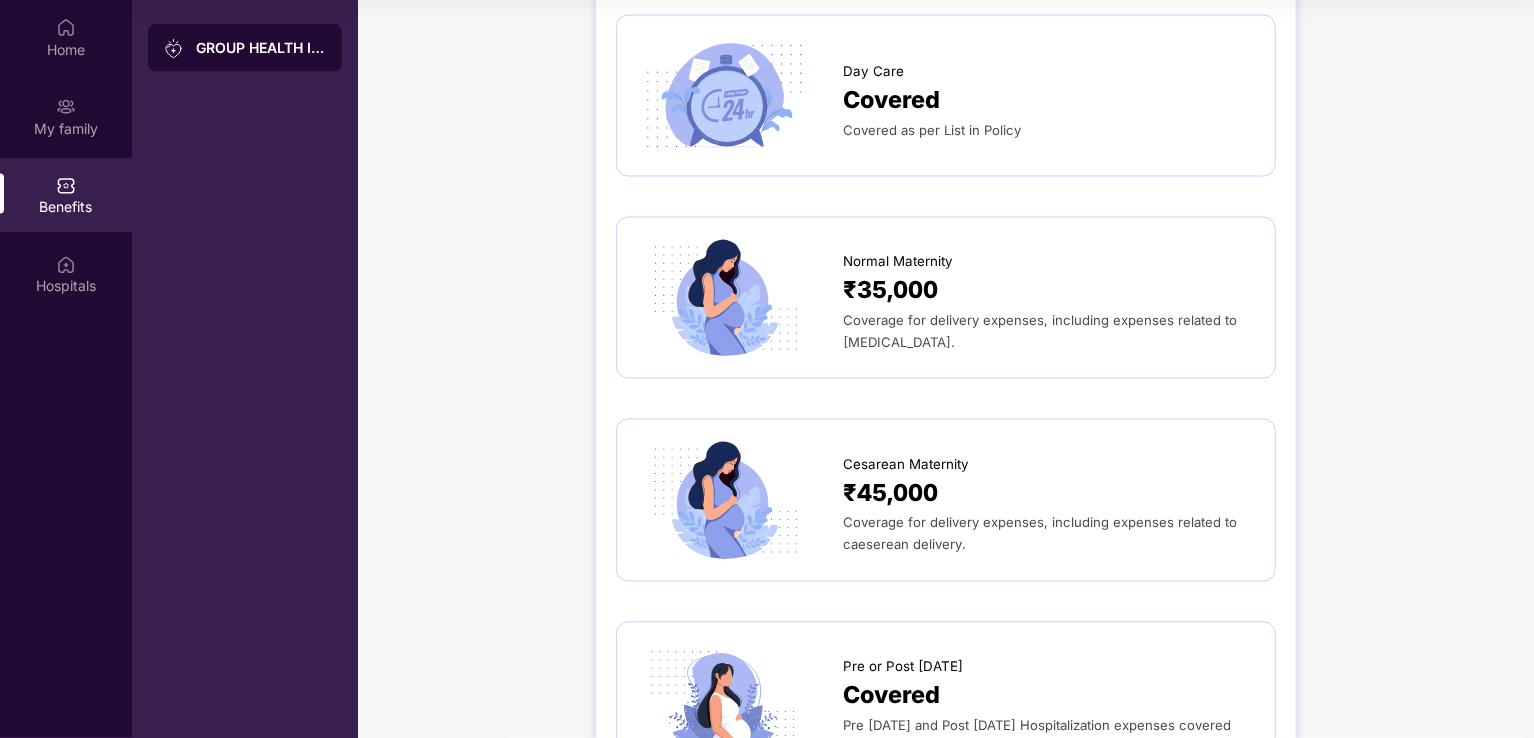 click at bounding box center [723, 500] 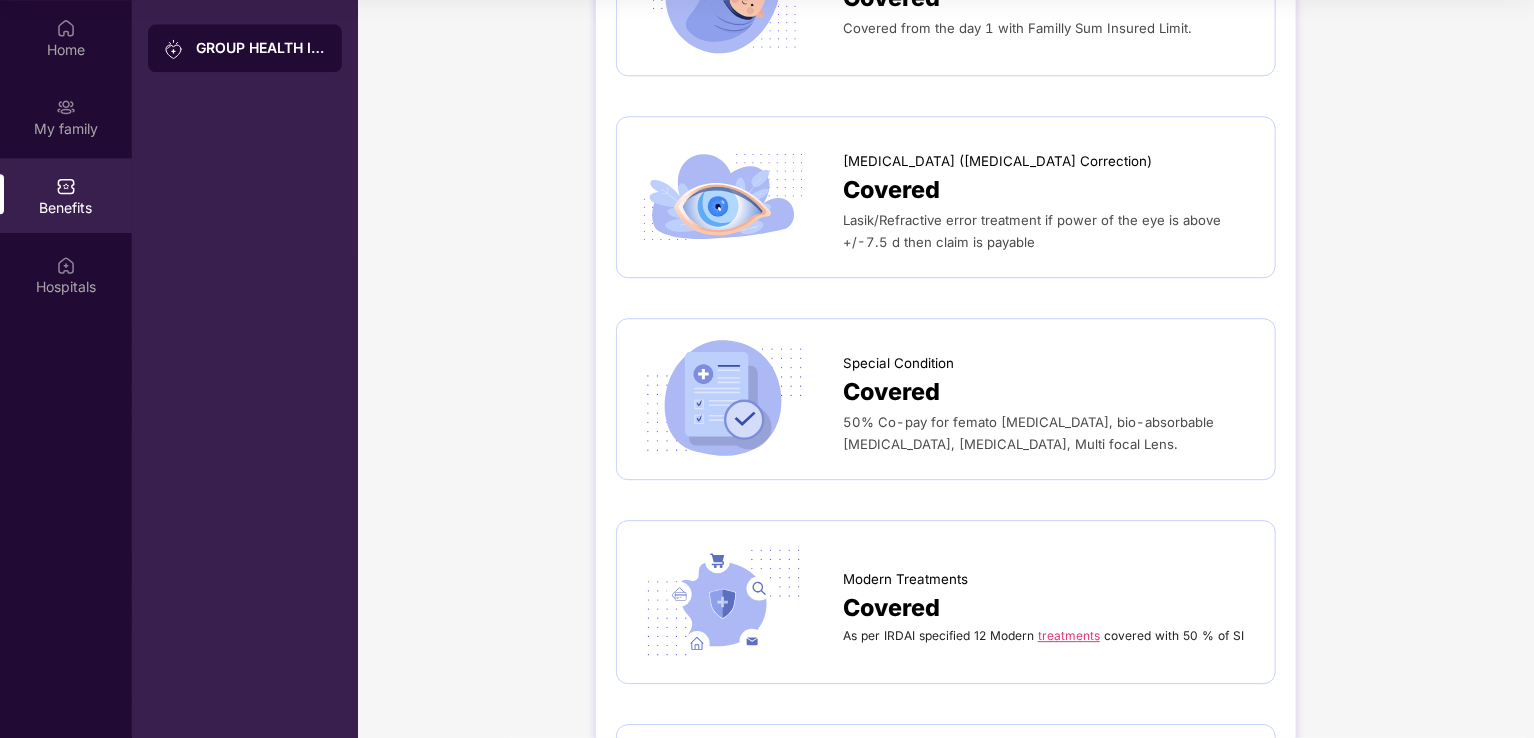 scroll, scrollTop: 2664, scrollLeft: 0, axis: vertical 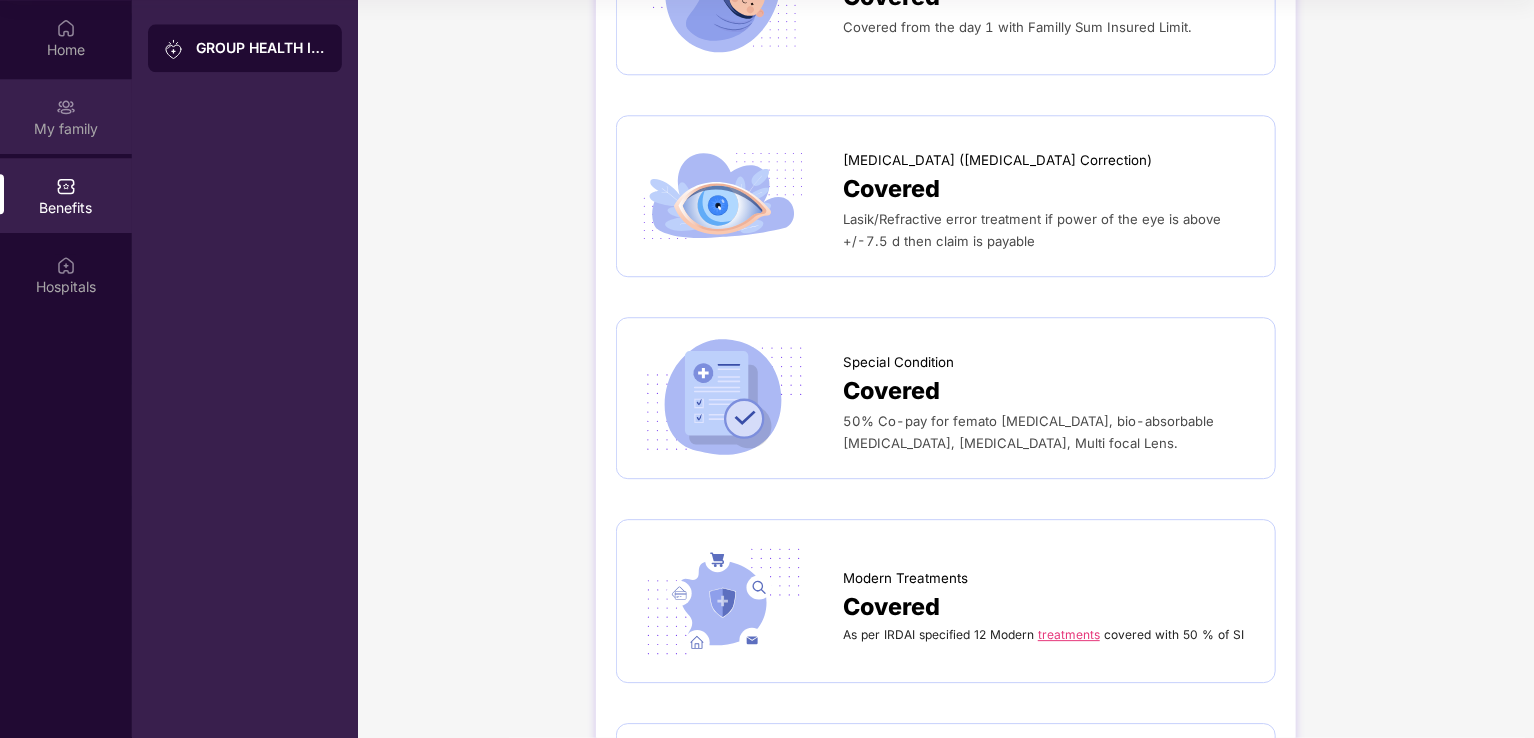 click on "My family" at bounding box center [66, 129] 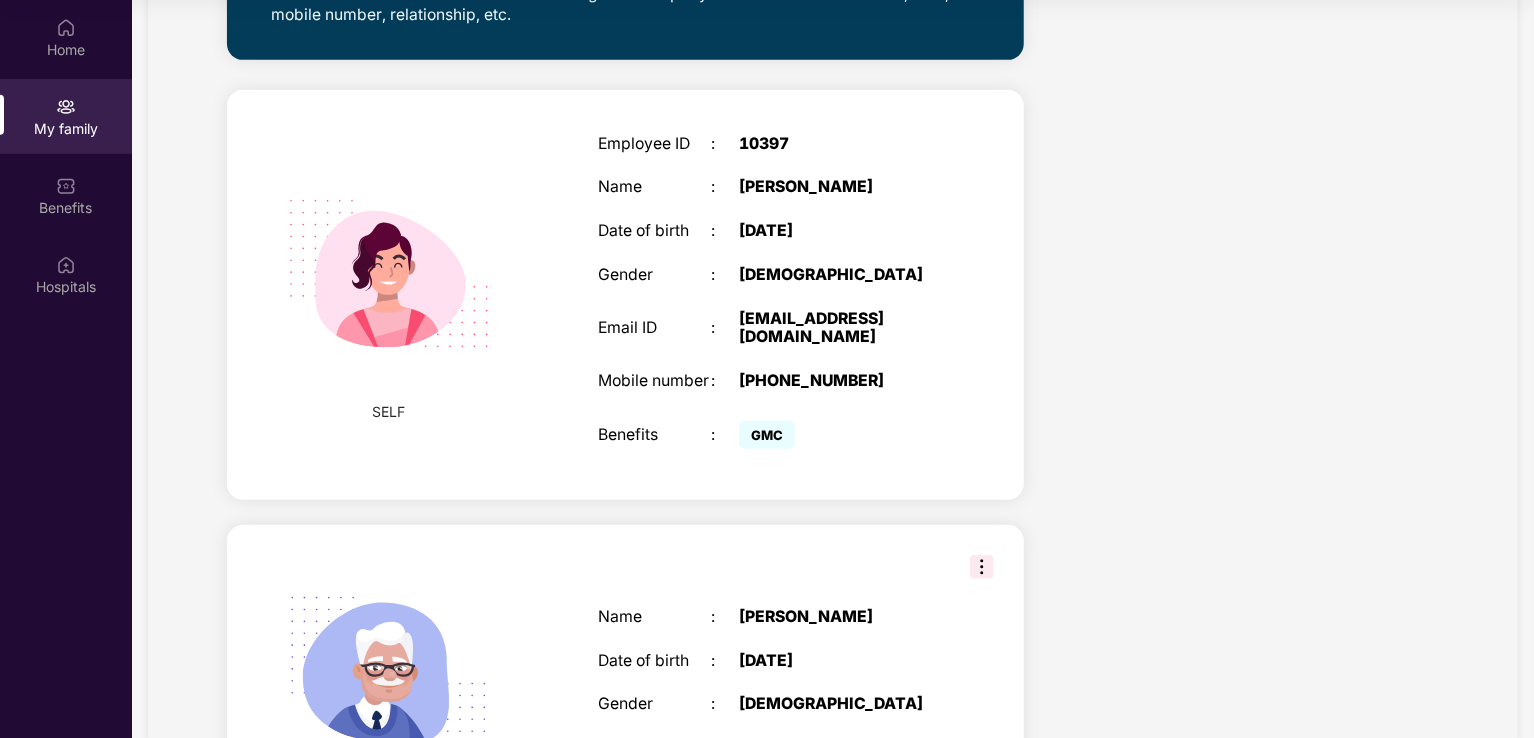 scroll, scrollTop: 619, scrollLeft: 0, axis: vertical 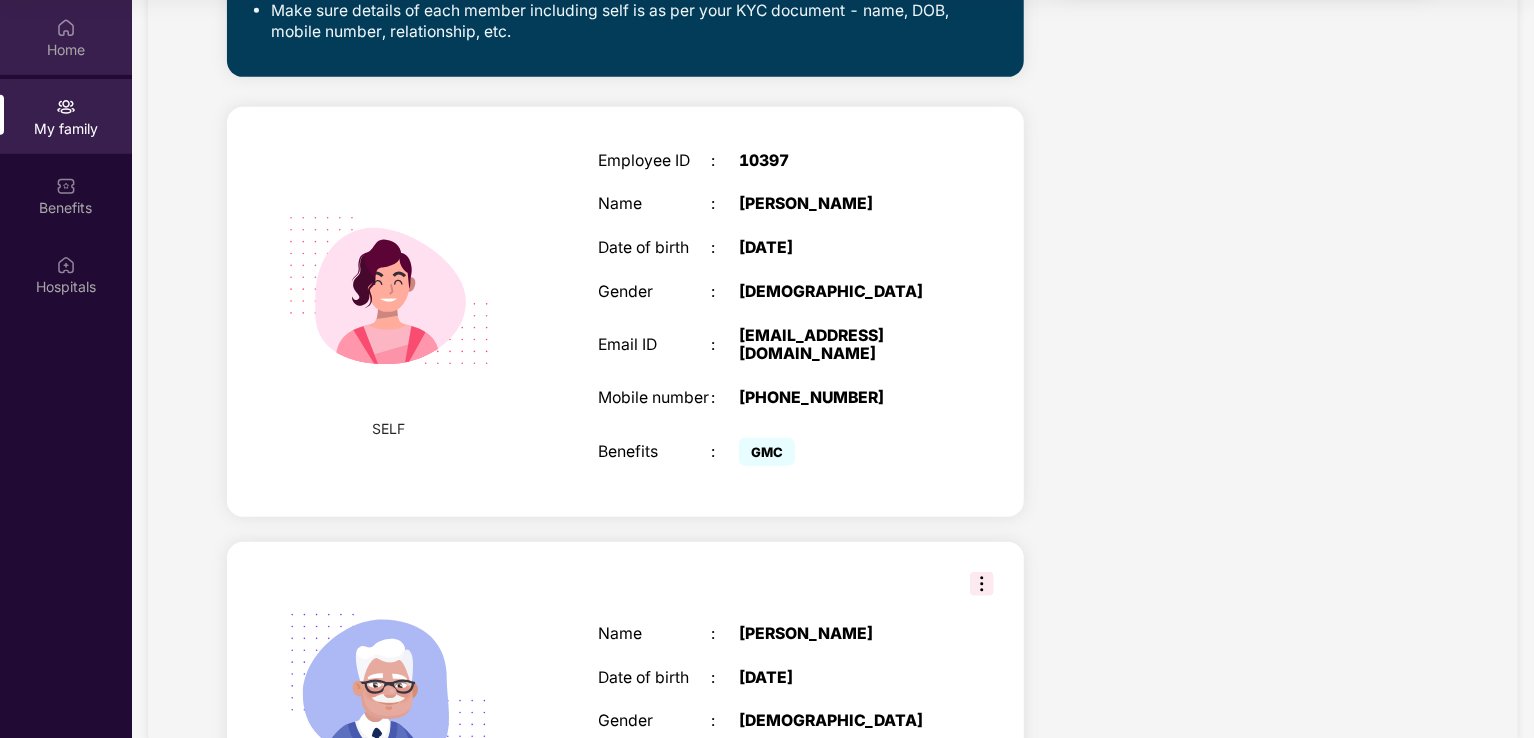 click at bounding box center (66, 28) 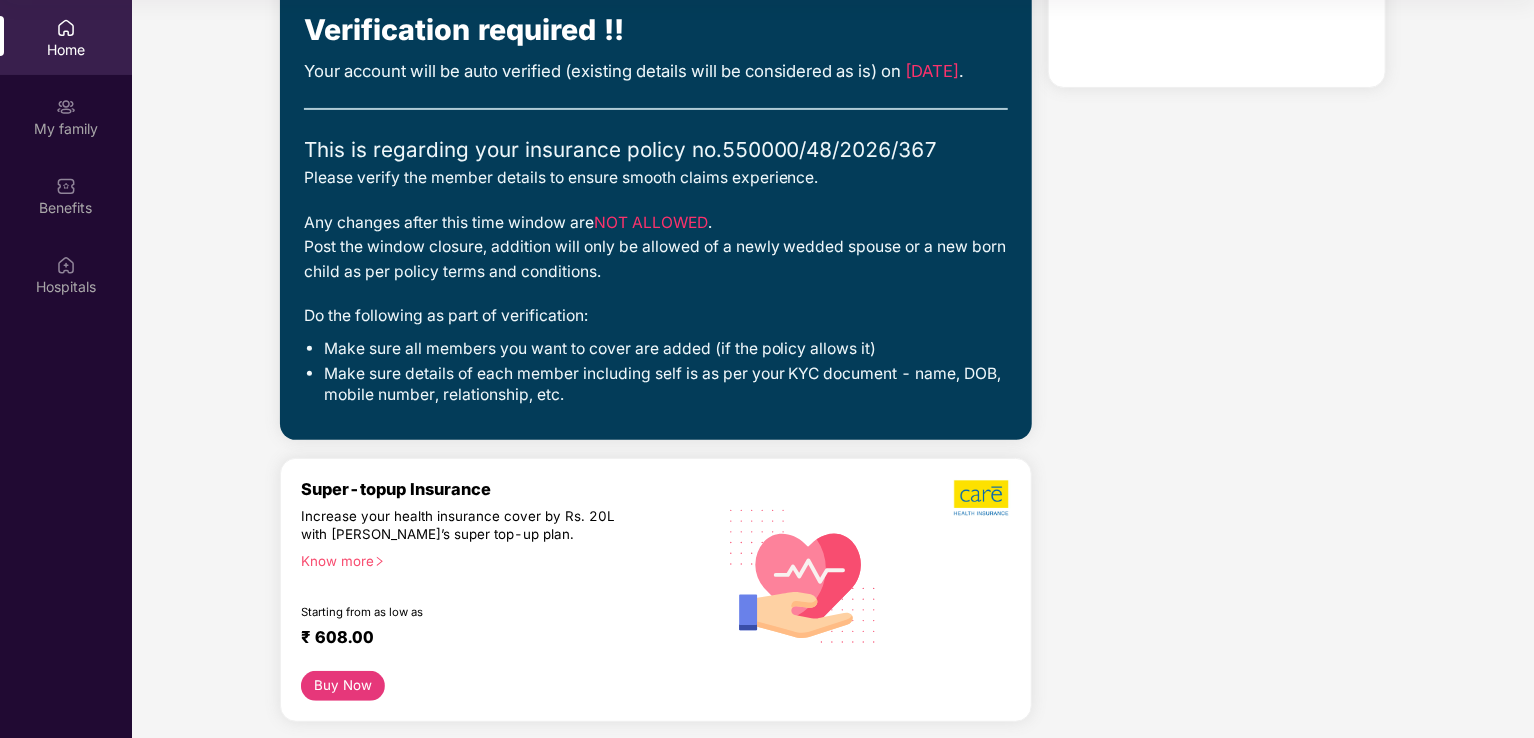 scroll, scrollTop: 0, scrollLeft: 0, axis: both 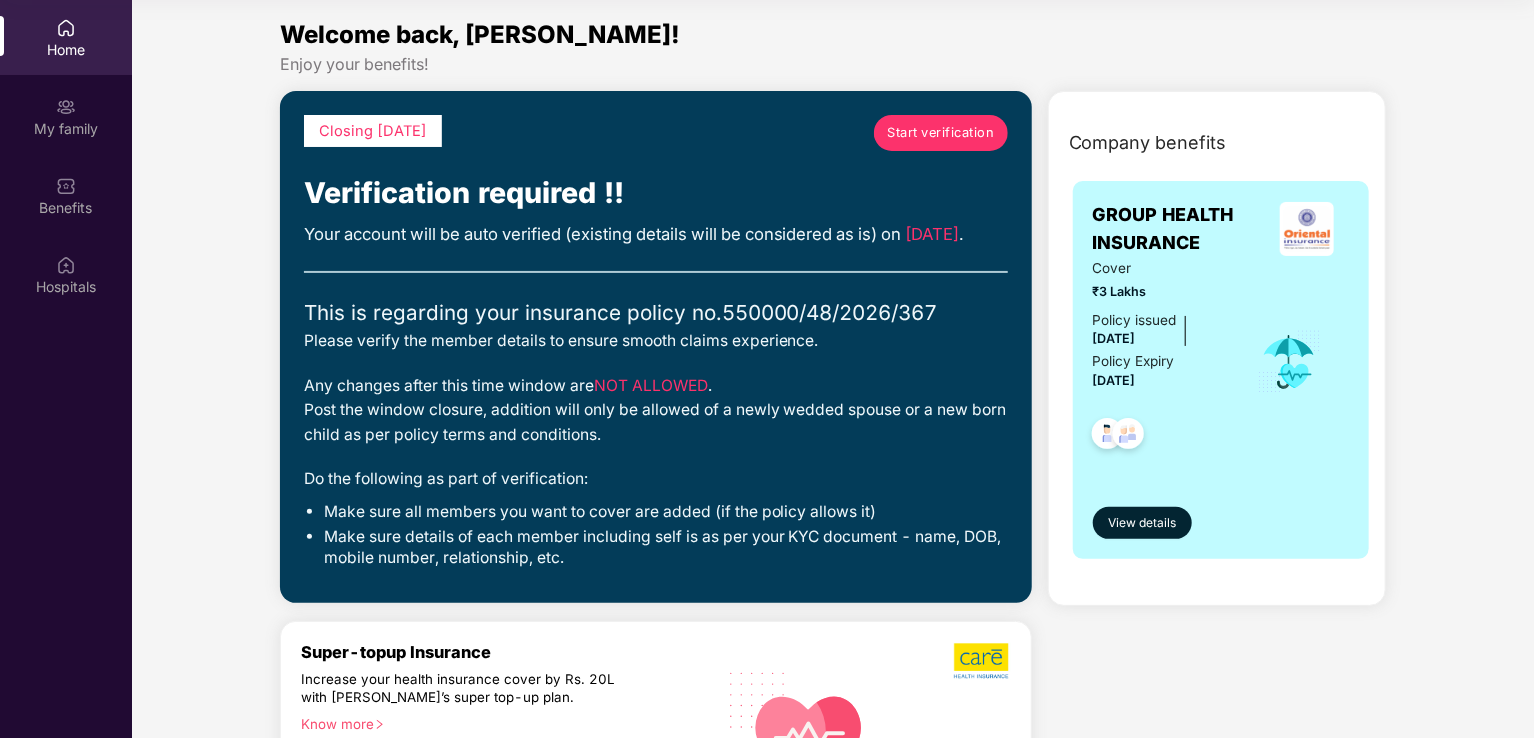click on "Start verification" at bounding box center [940, 133] 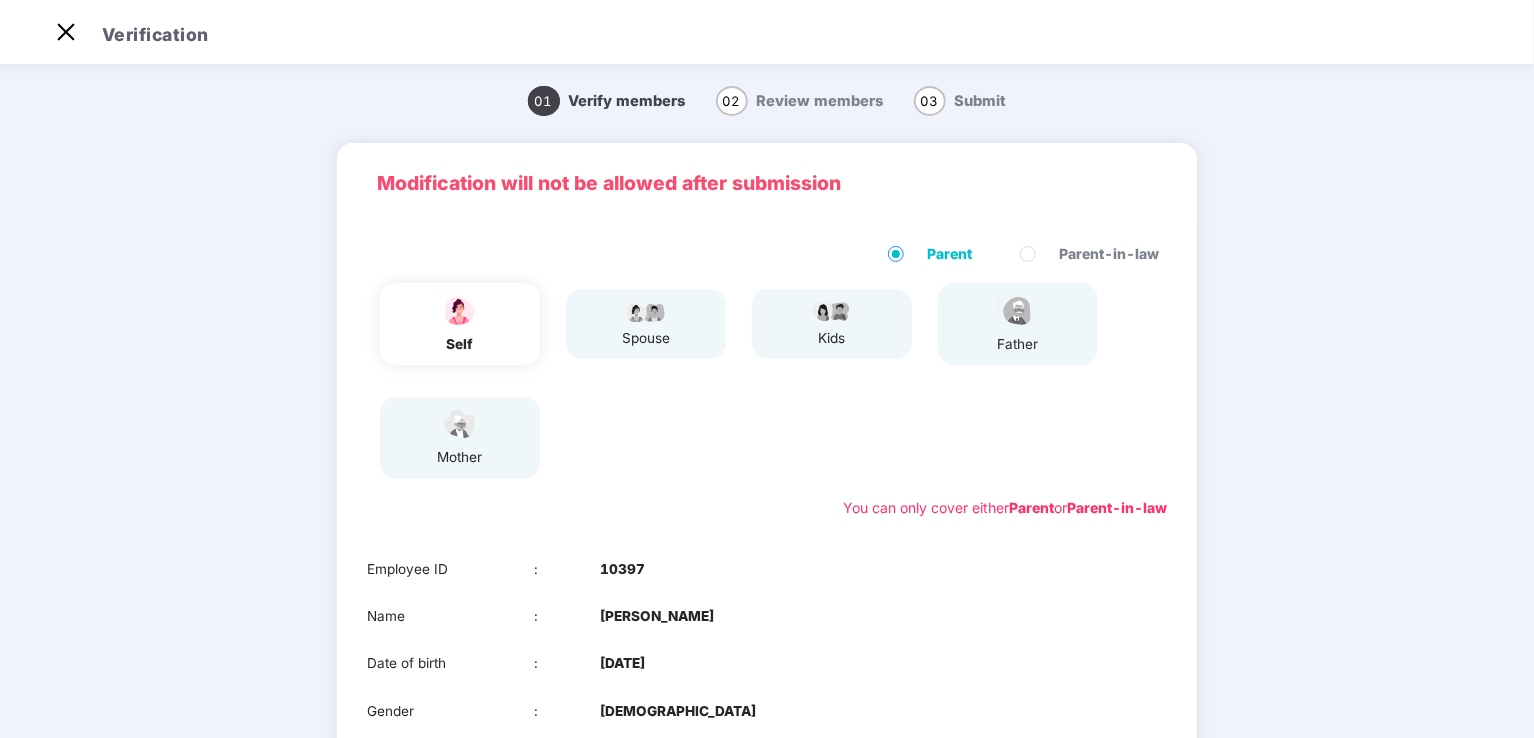 scroll, scrollTop: 48, scrollLeft: 0, axis: vertical 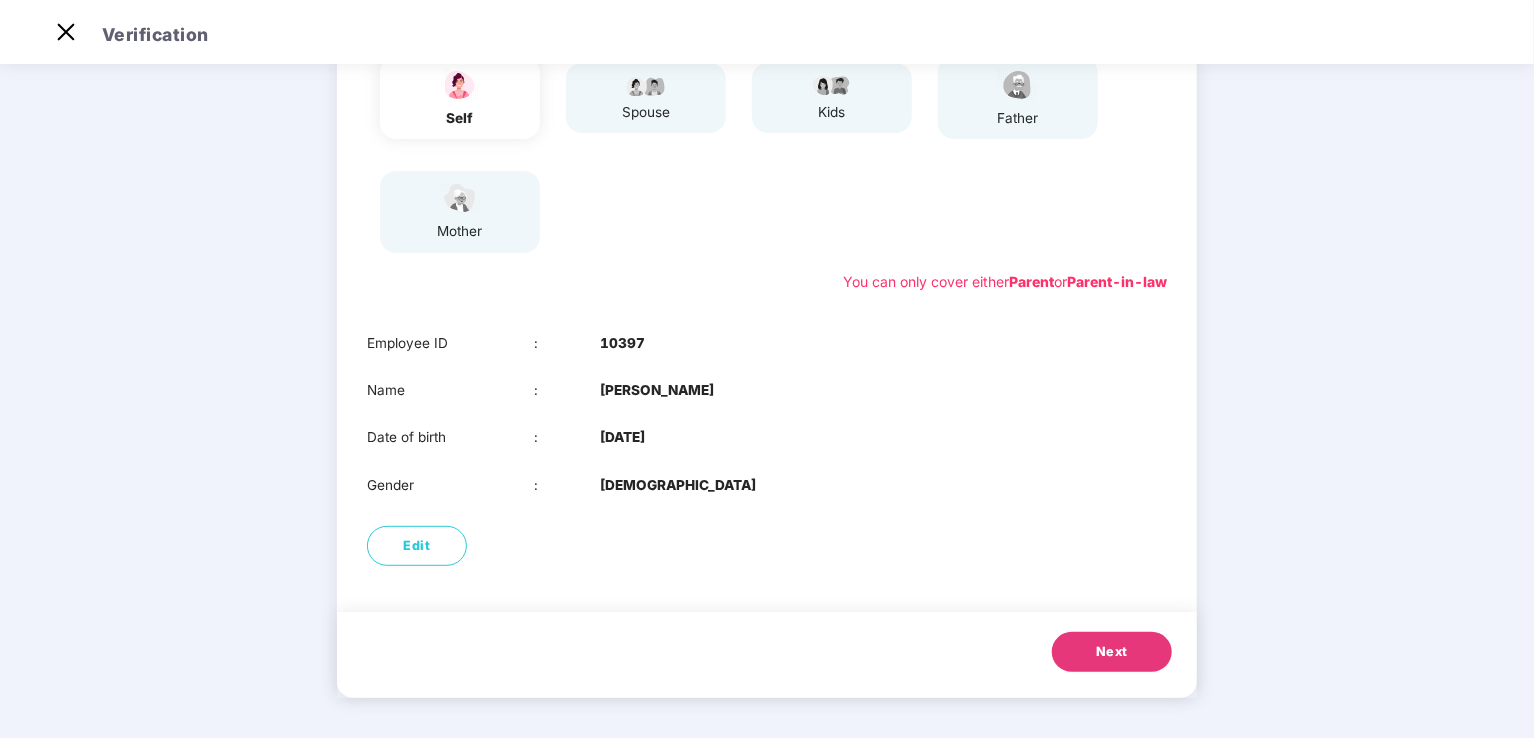 click on "Next" at bounding box center [1112, 652] 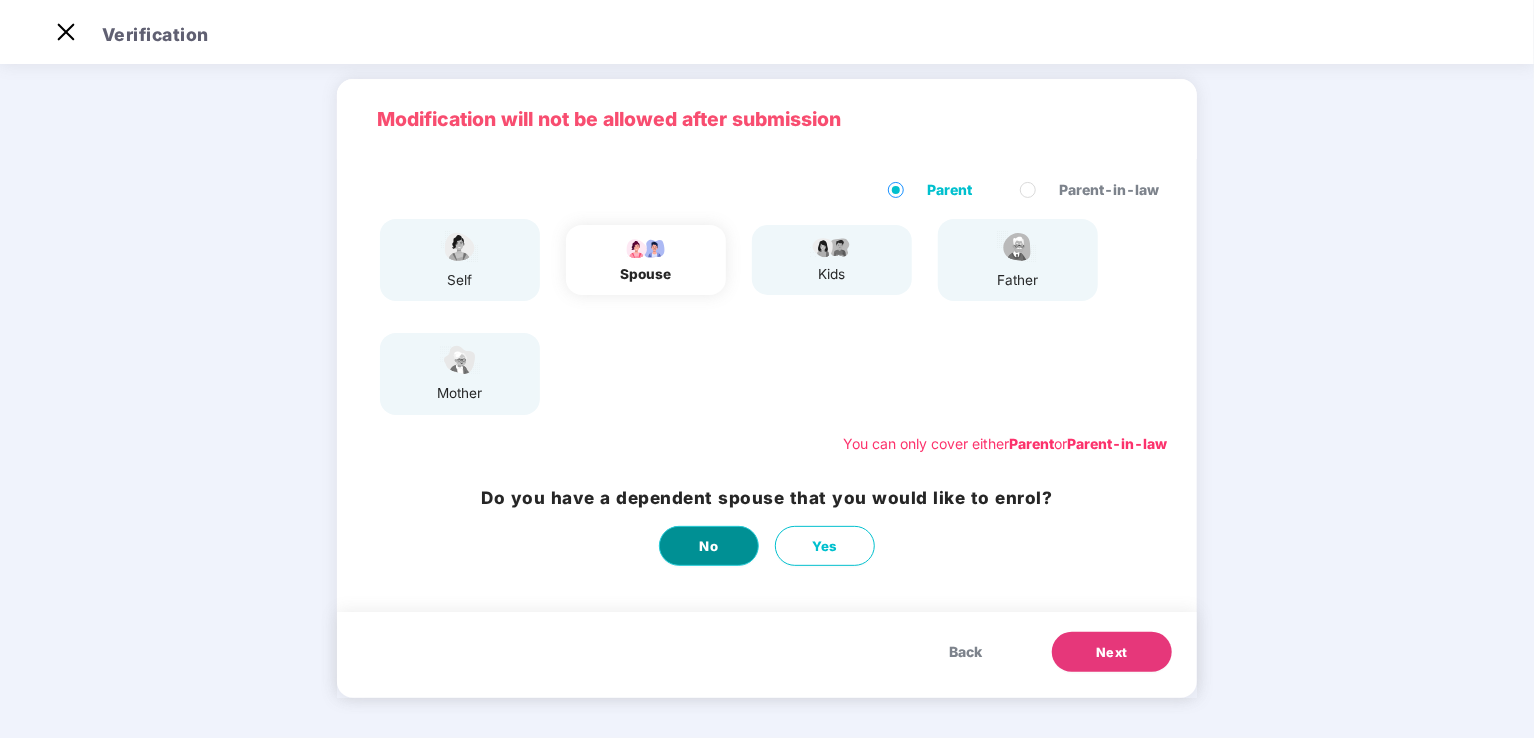 click on "No" at bounding box center [709, 546] 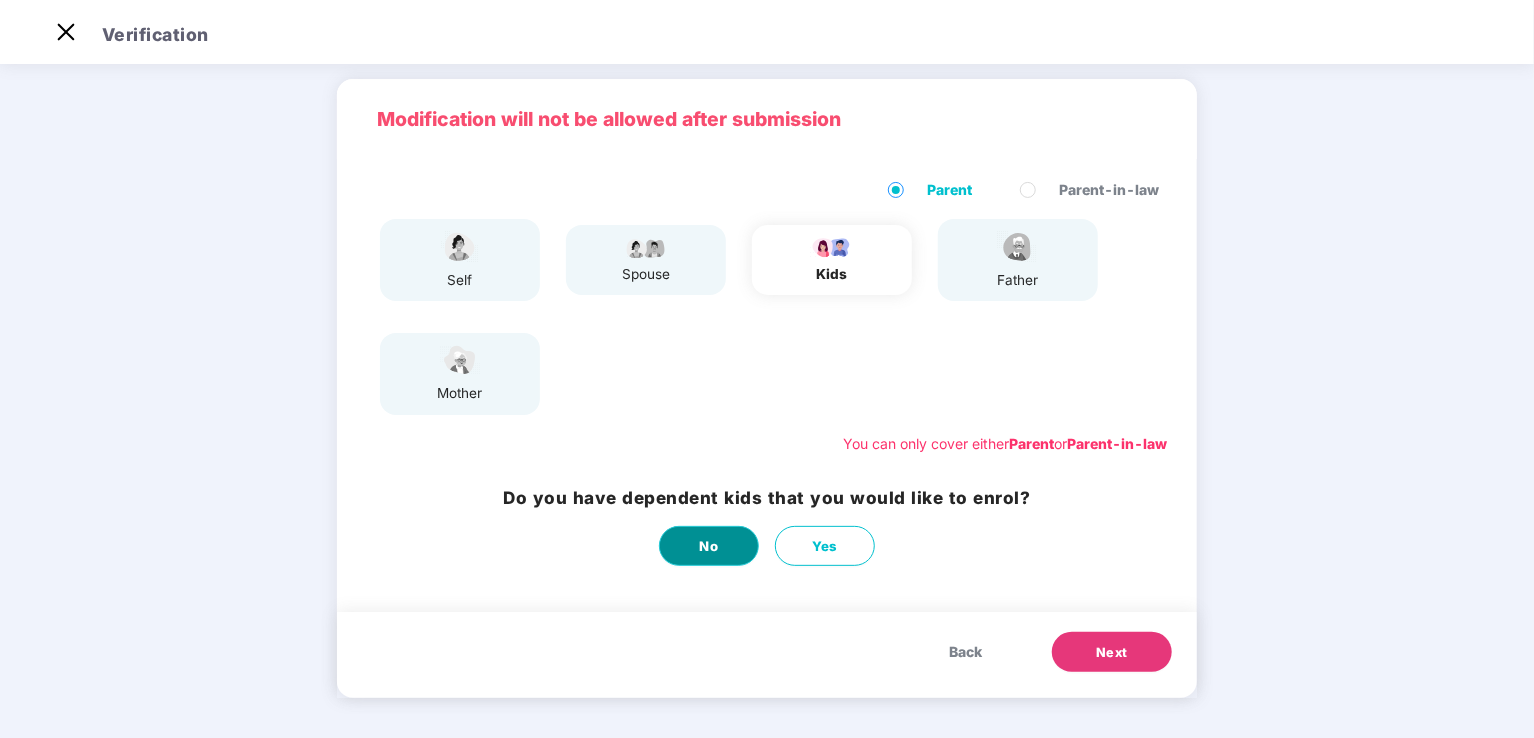 scroll, scrollTop: 0, scrollLeft: 0, axis: both 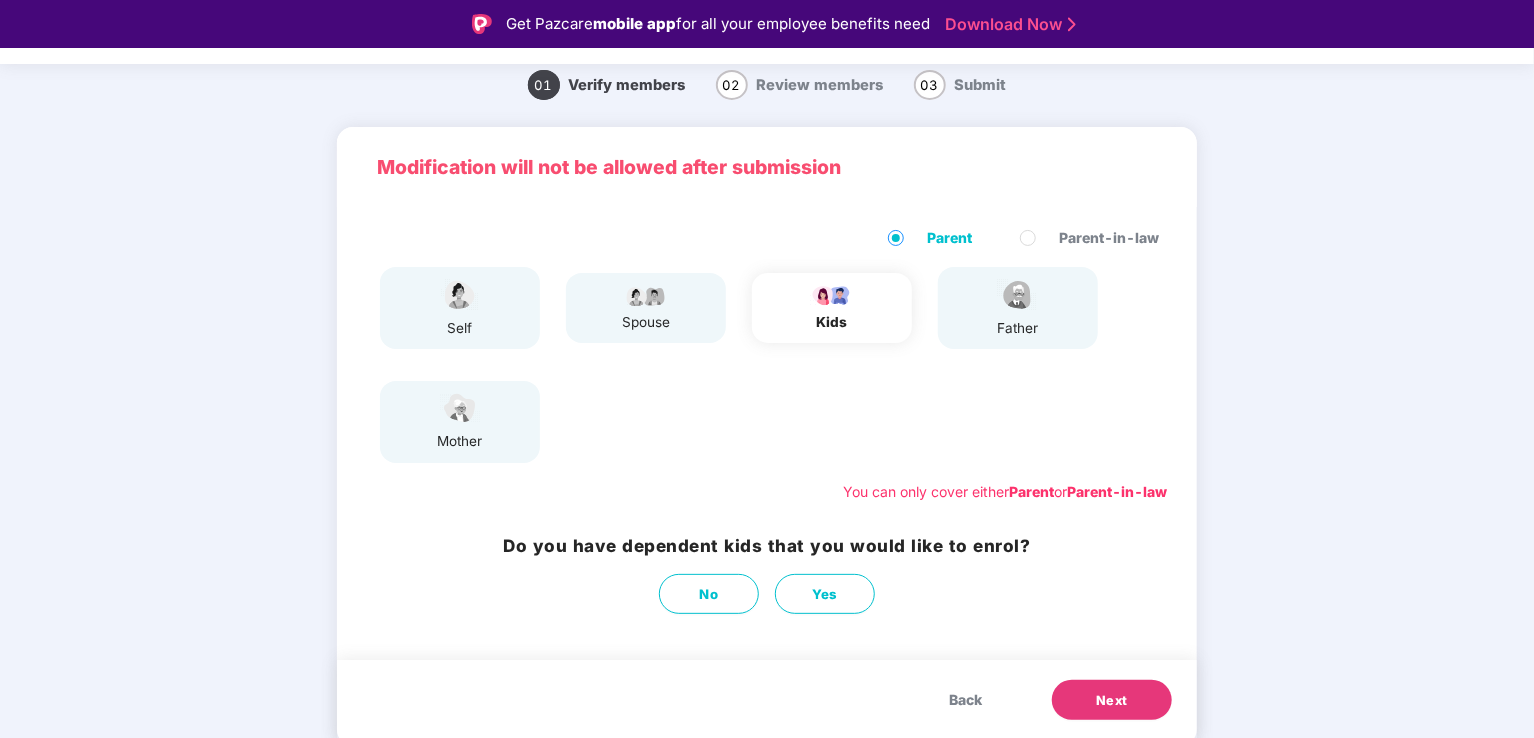 click on "Do you have dependent kids that you would like to enrol? No Yes" at bounding box center [767, 574] 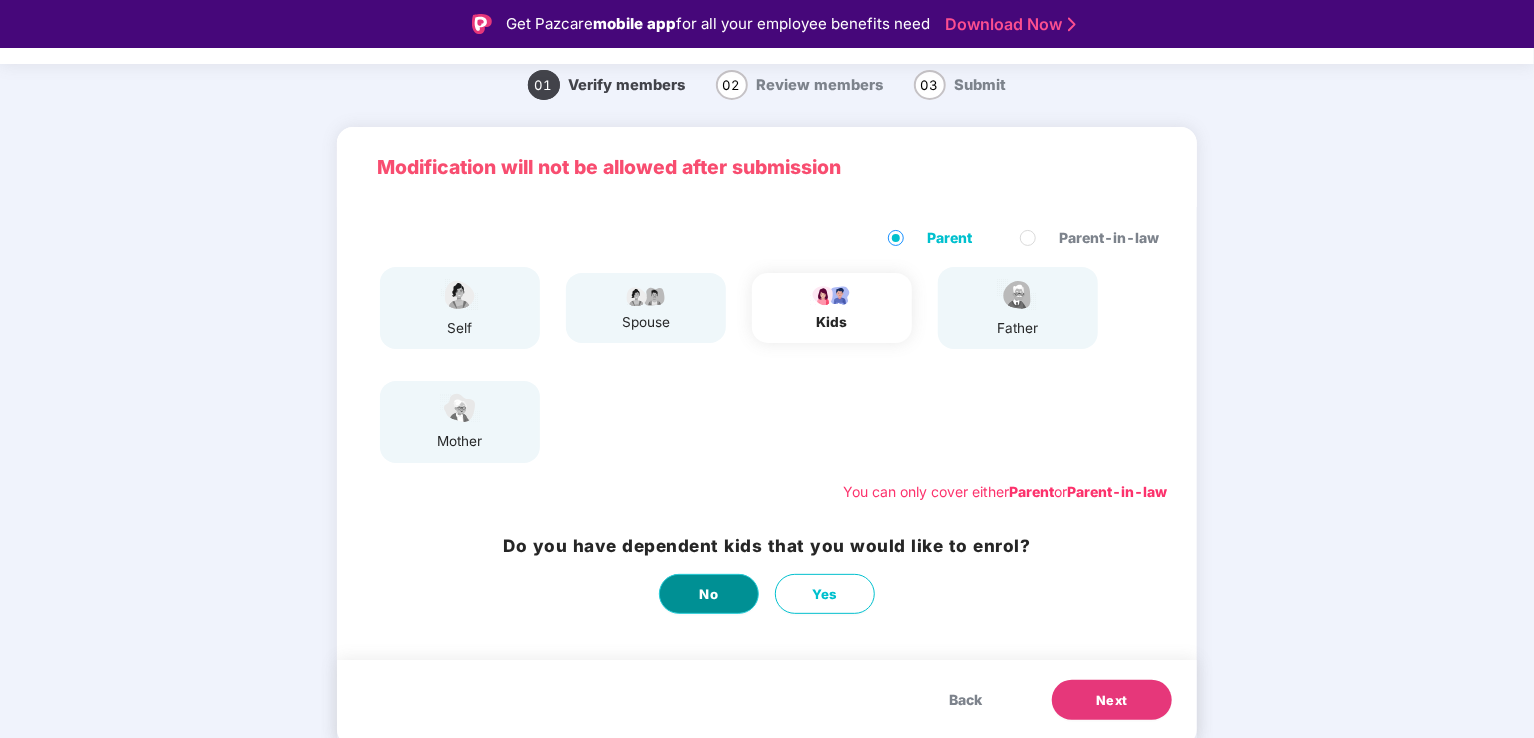 click on "No" at bounding box center (709, 594) 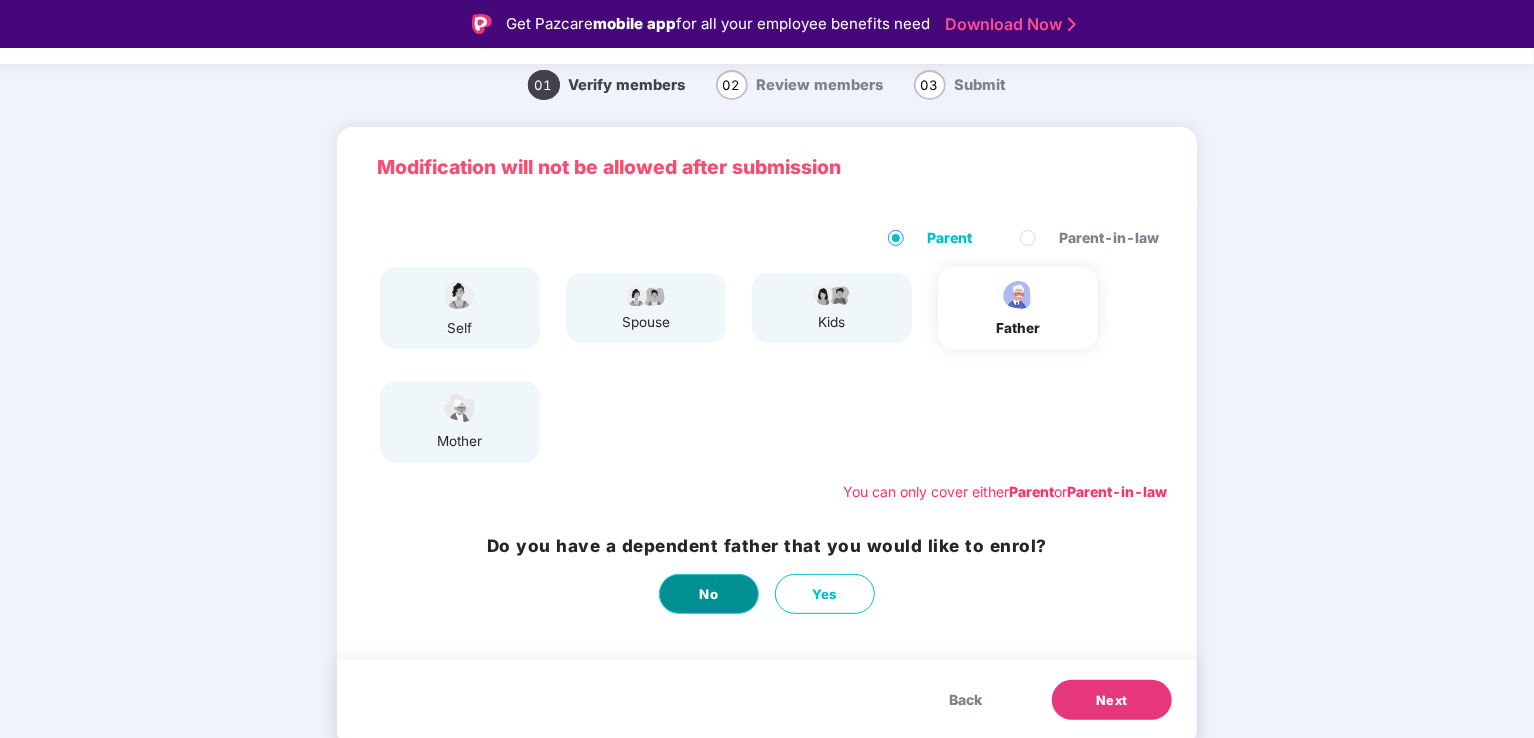 click on "No" at bounding box center (709, 594) 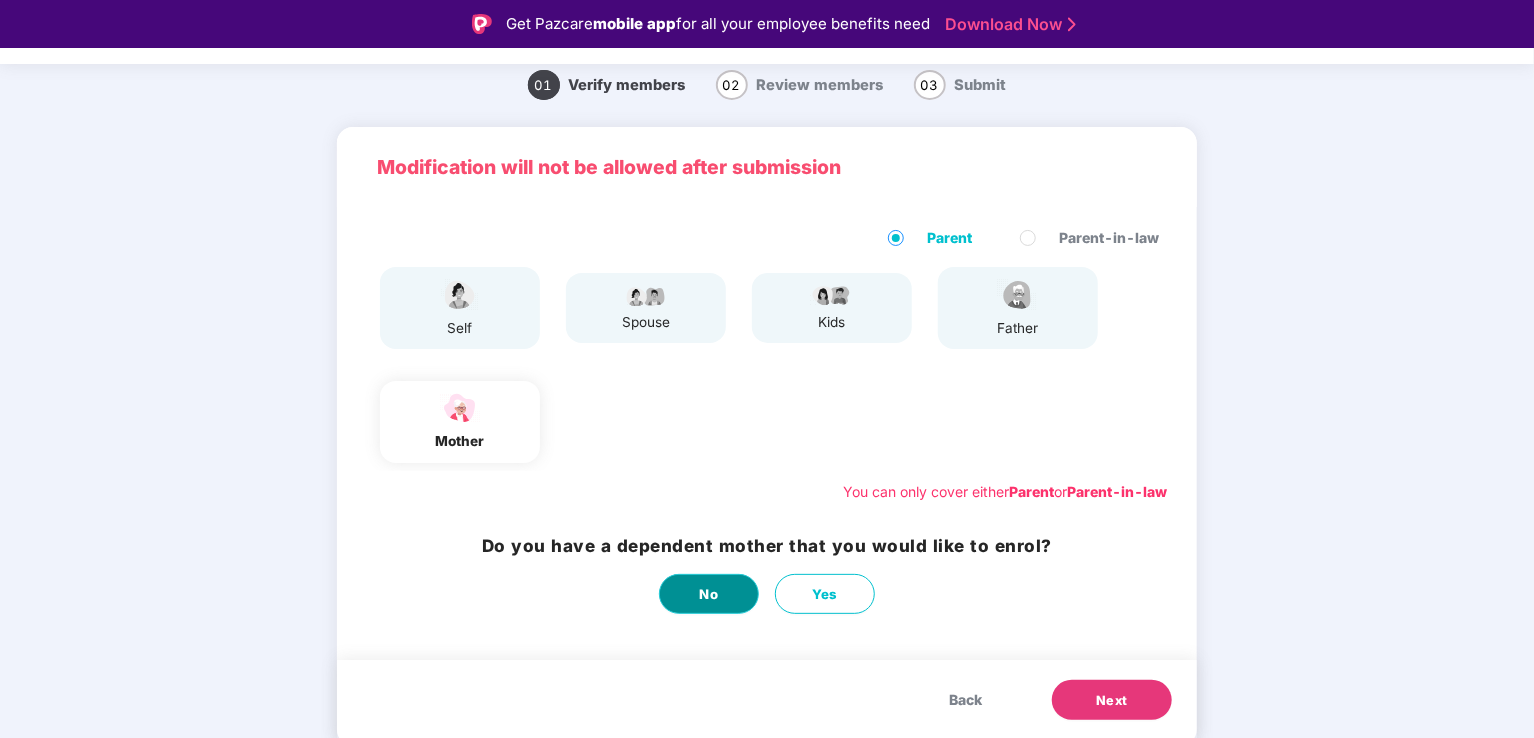 click on "No" at bounding box center [709, 594] 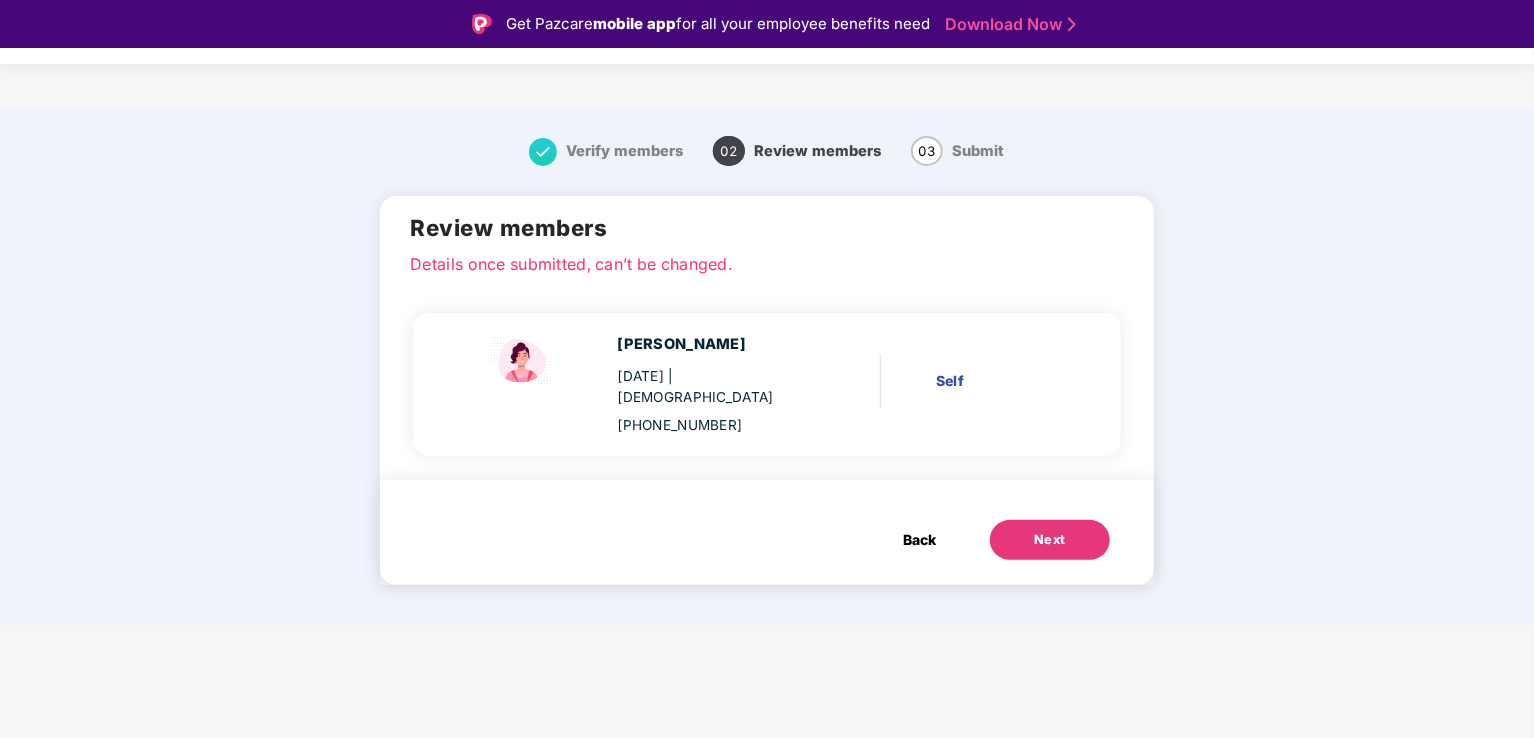 scroll, scrollTop: 0, scrollLeft: 0, axis: both 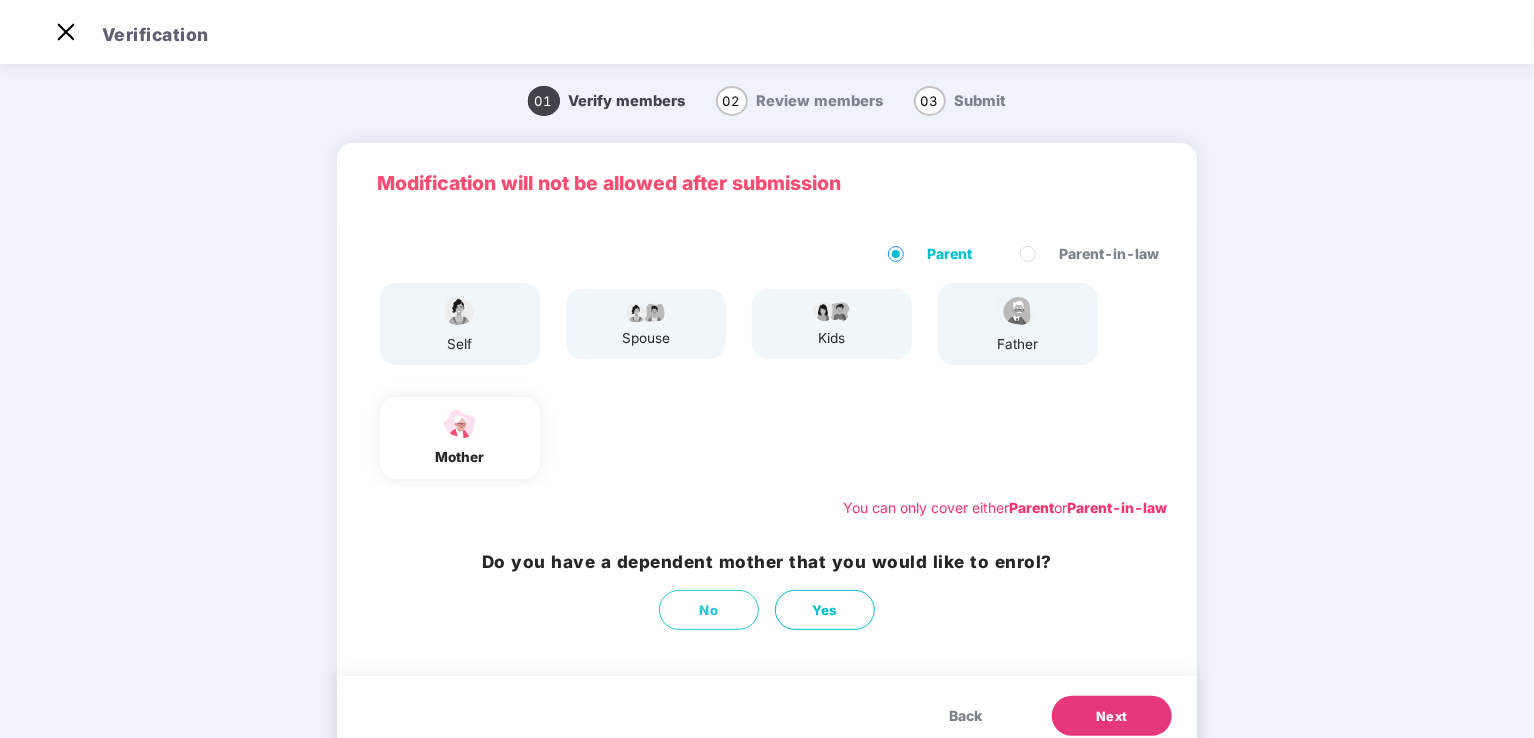 click on "Parent-in-law" at bounding box center [1109, 254] 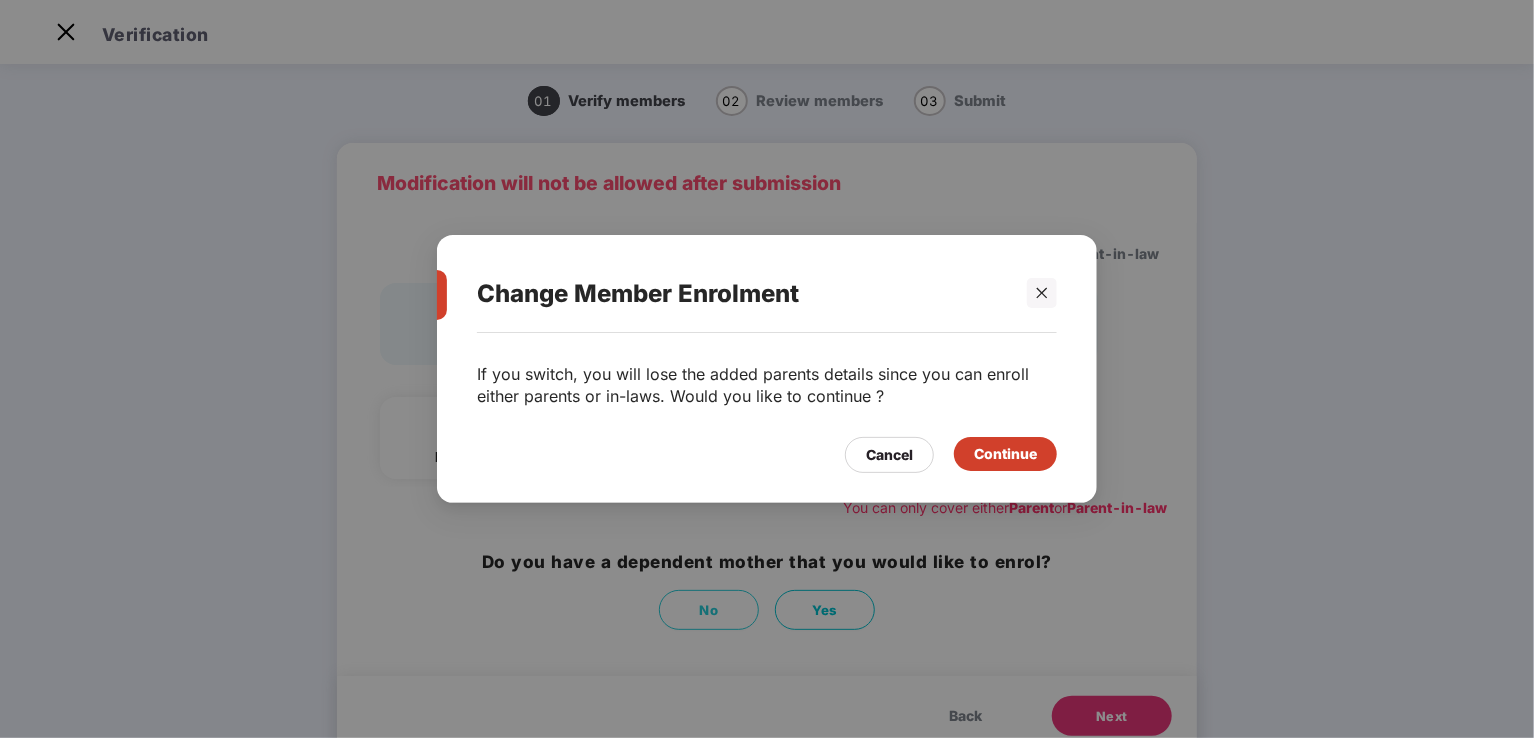 drag, startPoint x: 984, startPoint y: 427, endPoint x: 996, endPoint y: 457, distance: 32.31099 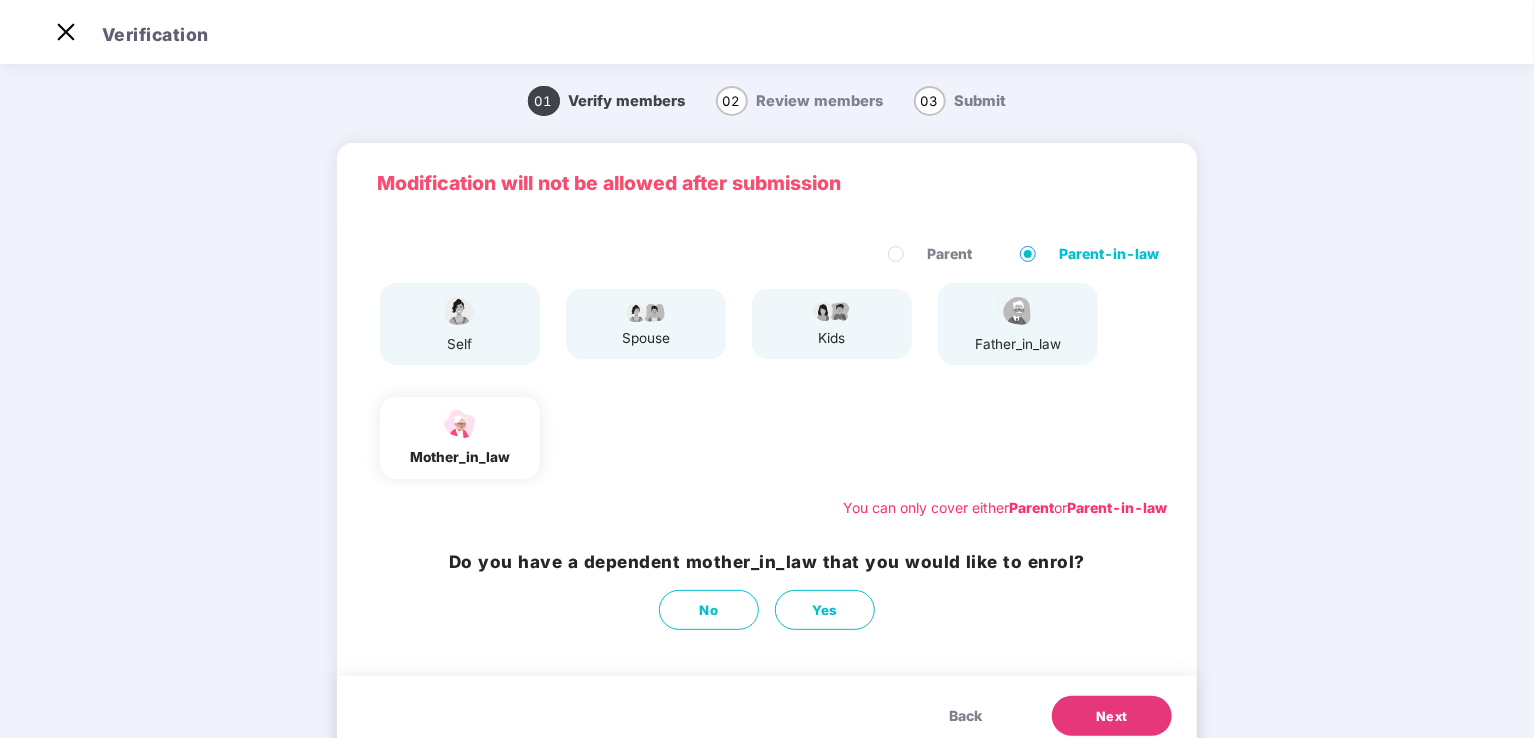 scroll, scrollTop: 64, scrollLeft: 0, axis: vertical 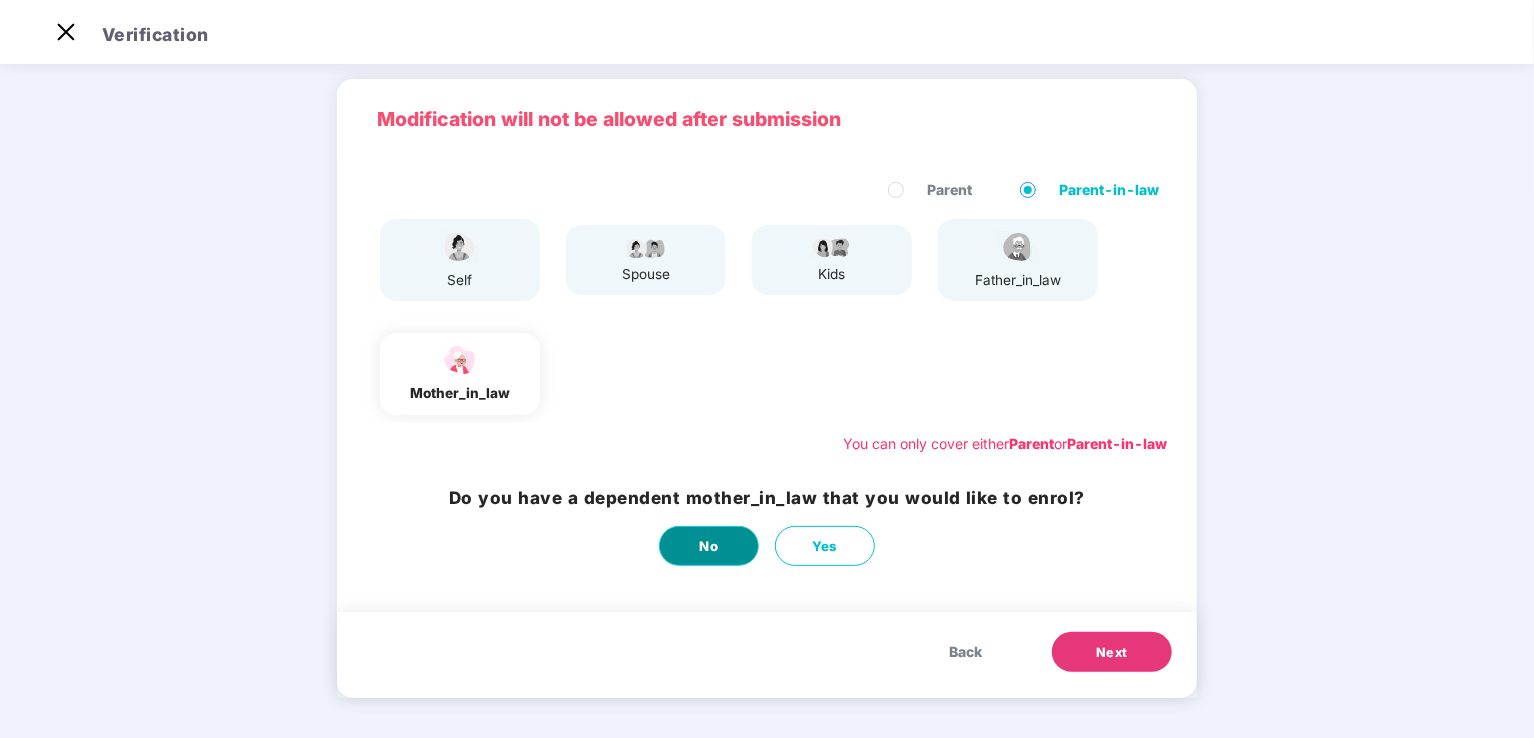 click on "No" at bounding box center [709, 546] 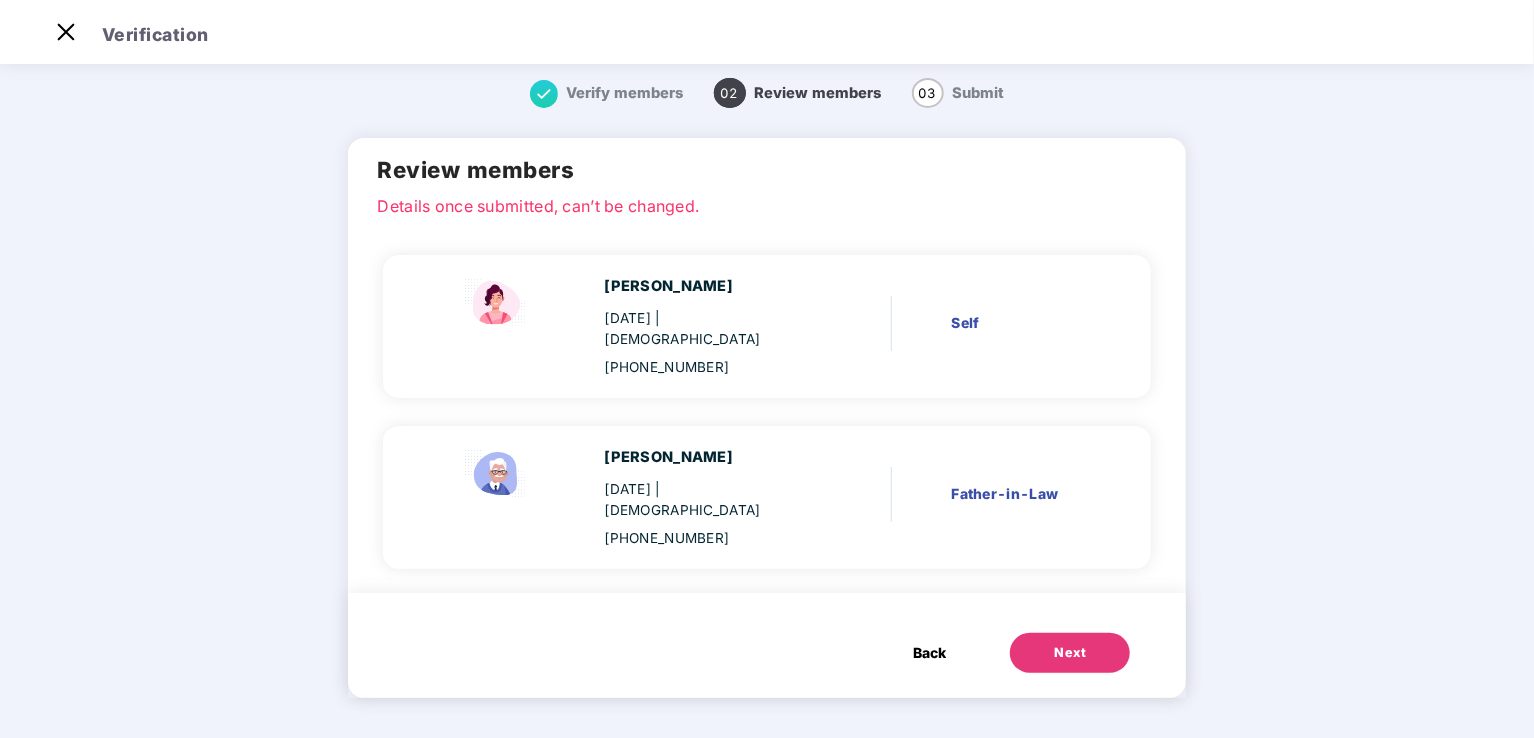 scroll, scrollTop: 0, scrollLeft: 0, axis: both 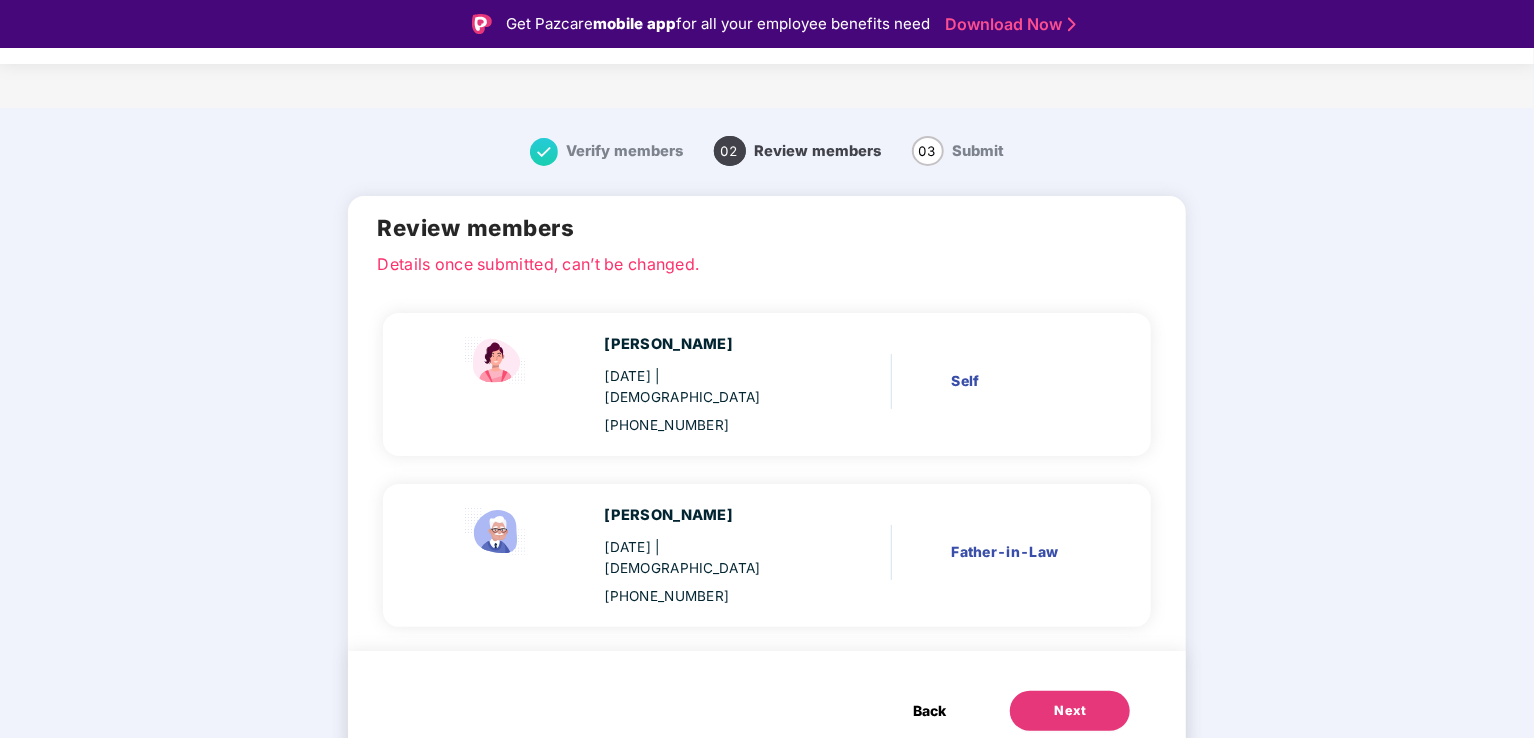 click on "Next" at bounding box center [1071, 711] 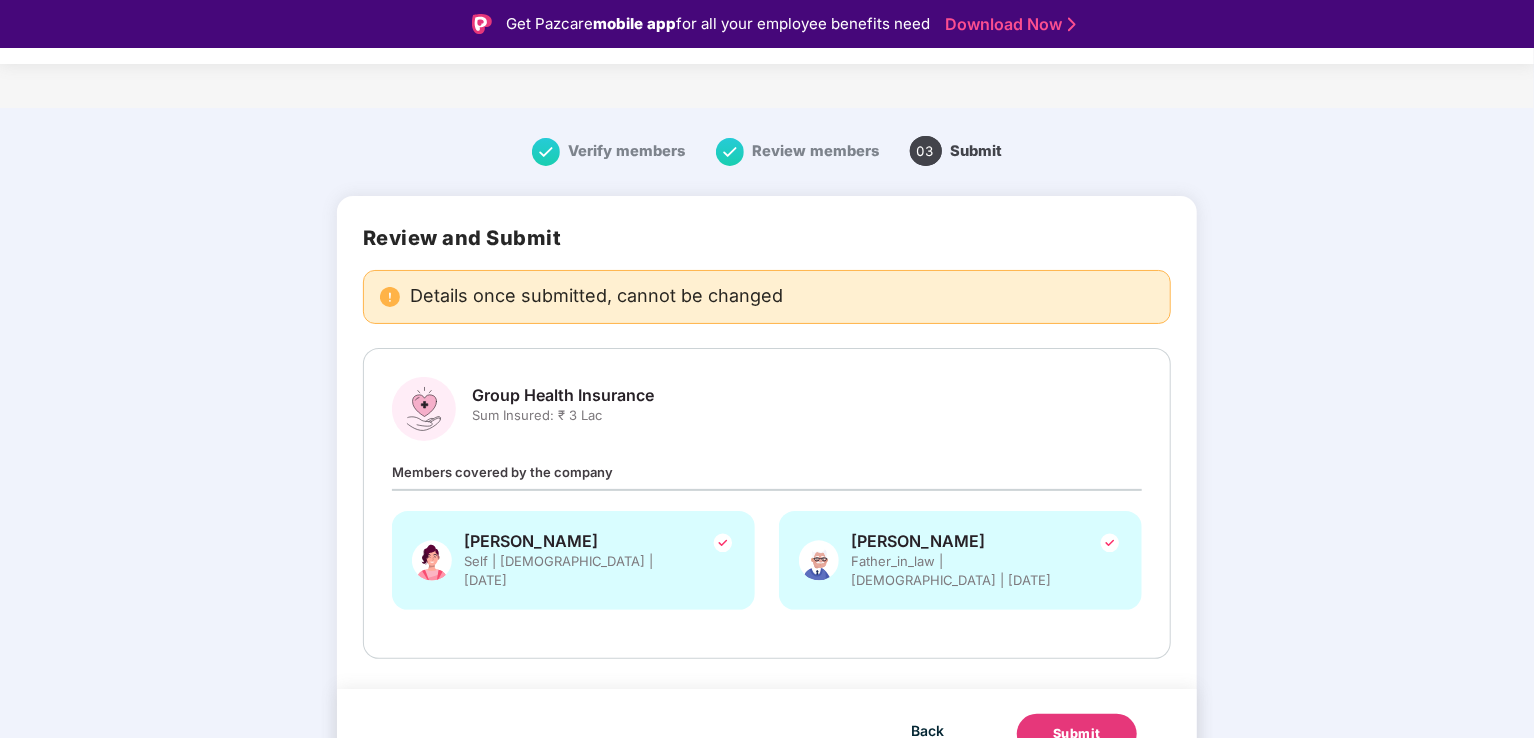 scroll, scrollTop: 13, scrollLeft: 0, axis: vertical 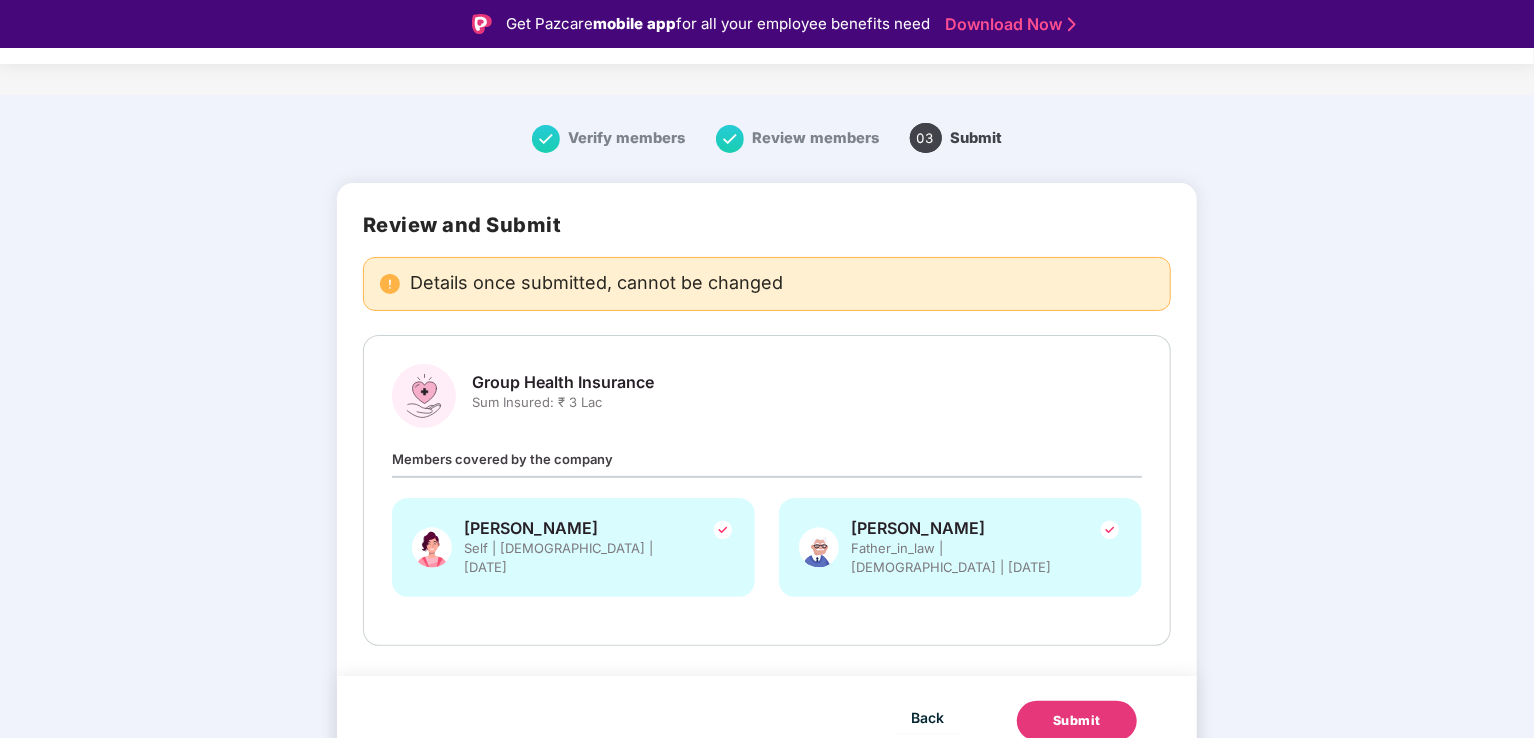 click on "Submit" at bounding box center (1077, 721) 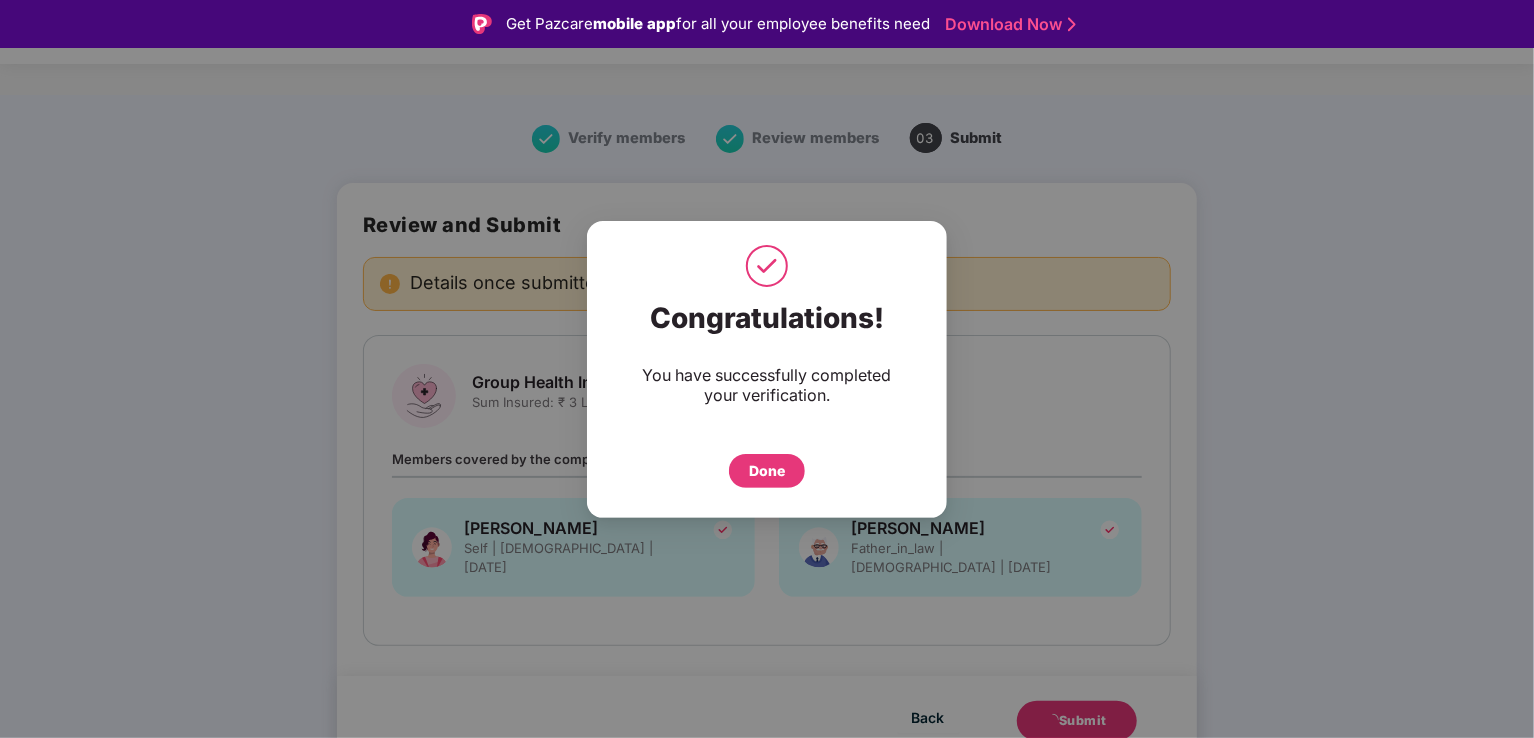 click on "Done" at bounding box center [767, 471] 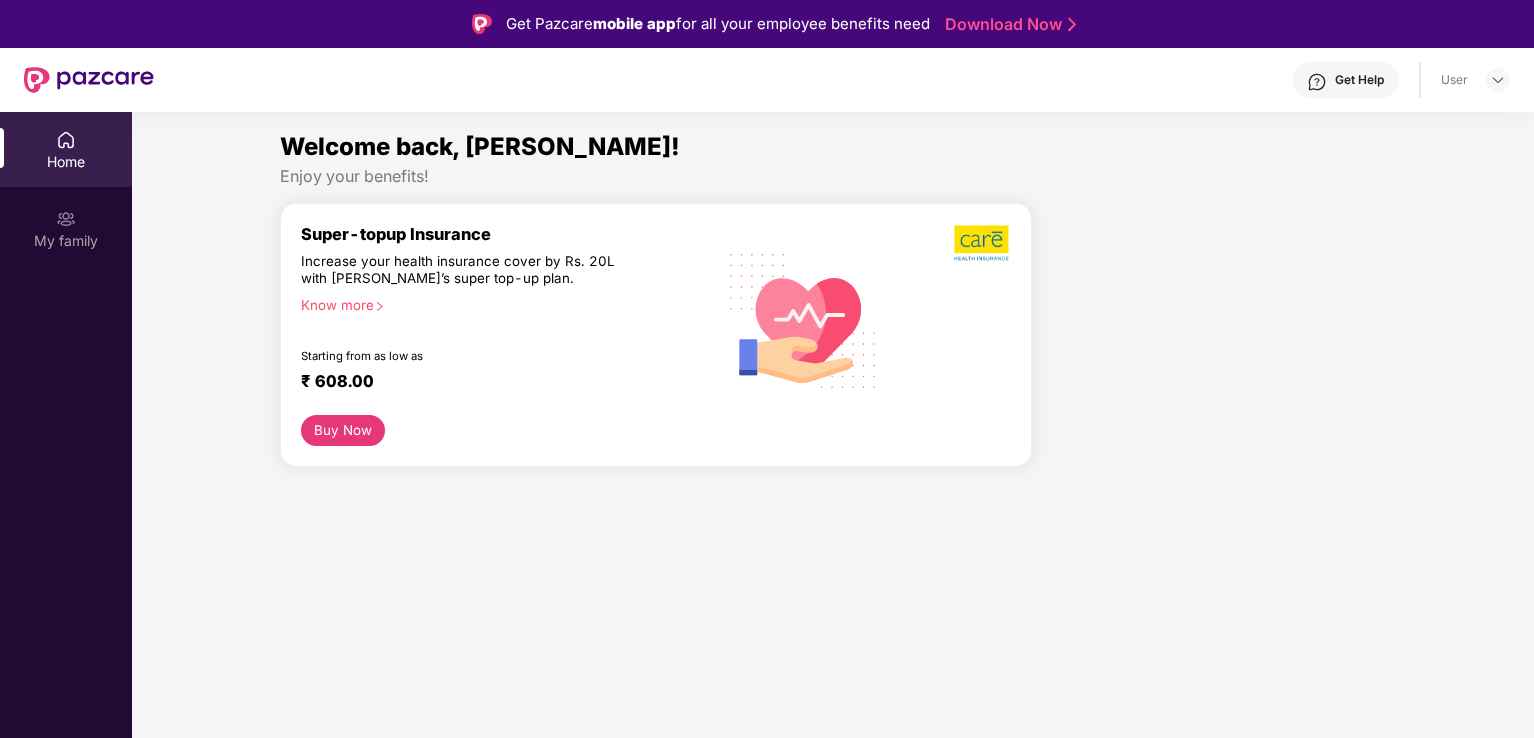 scroll, scrollTop: 0, scrollLeft: 0, axis: both 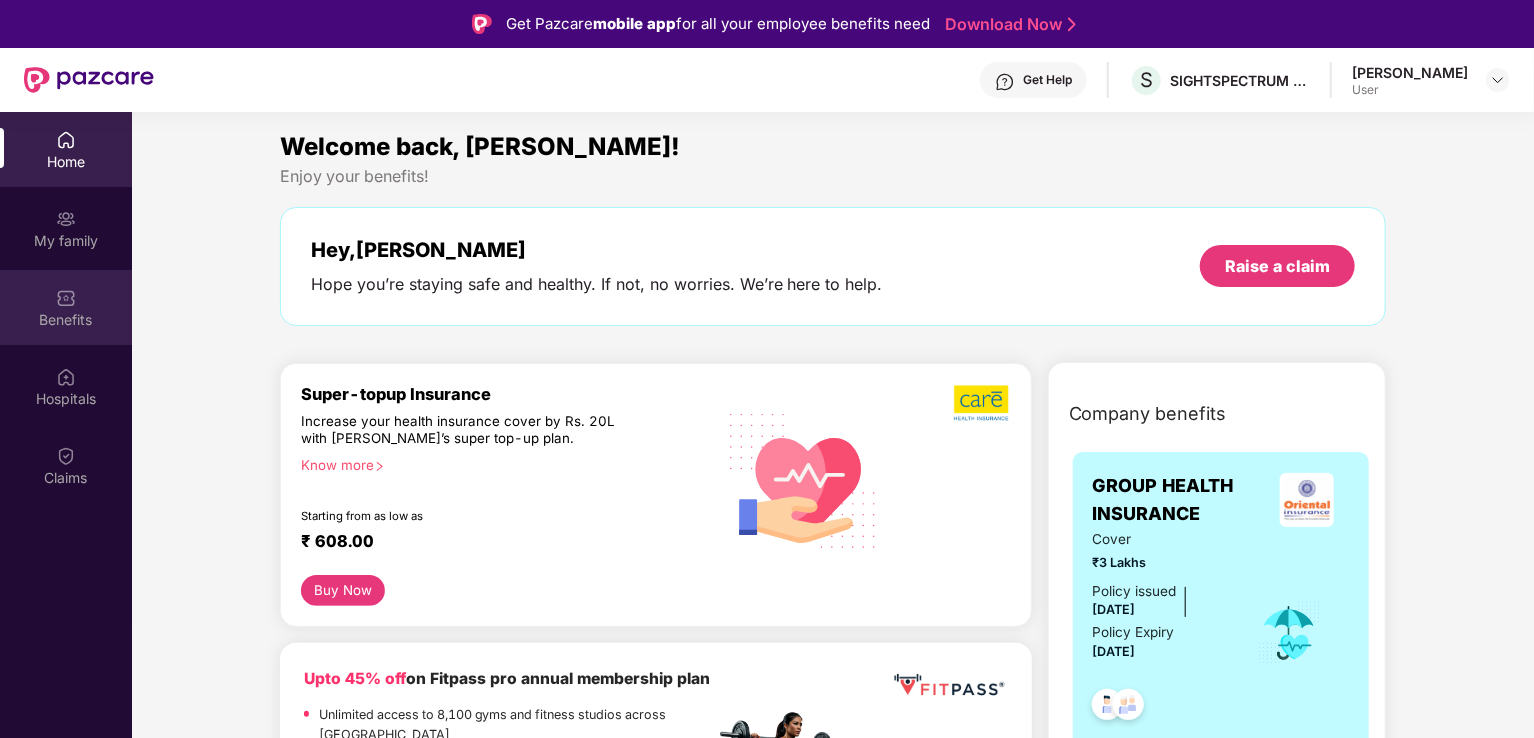 click on "Benefits" at bounding box center [66, 307] 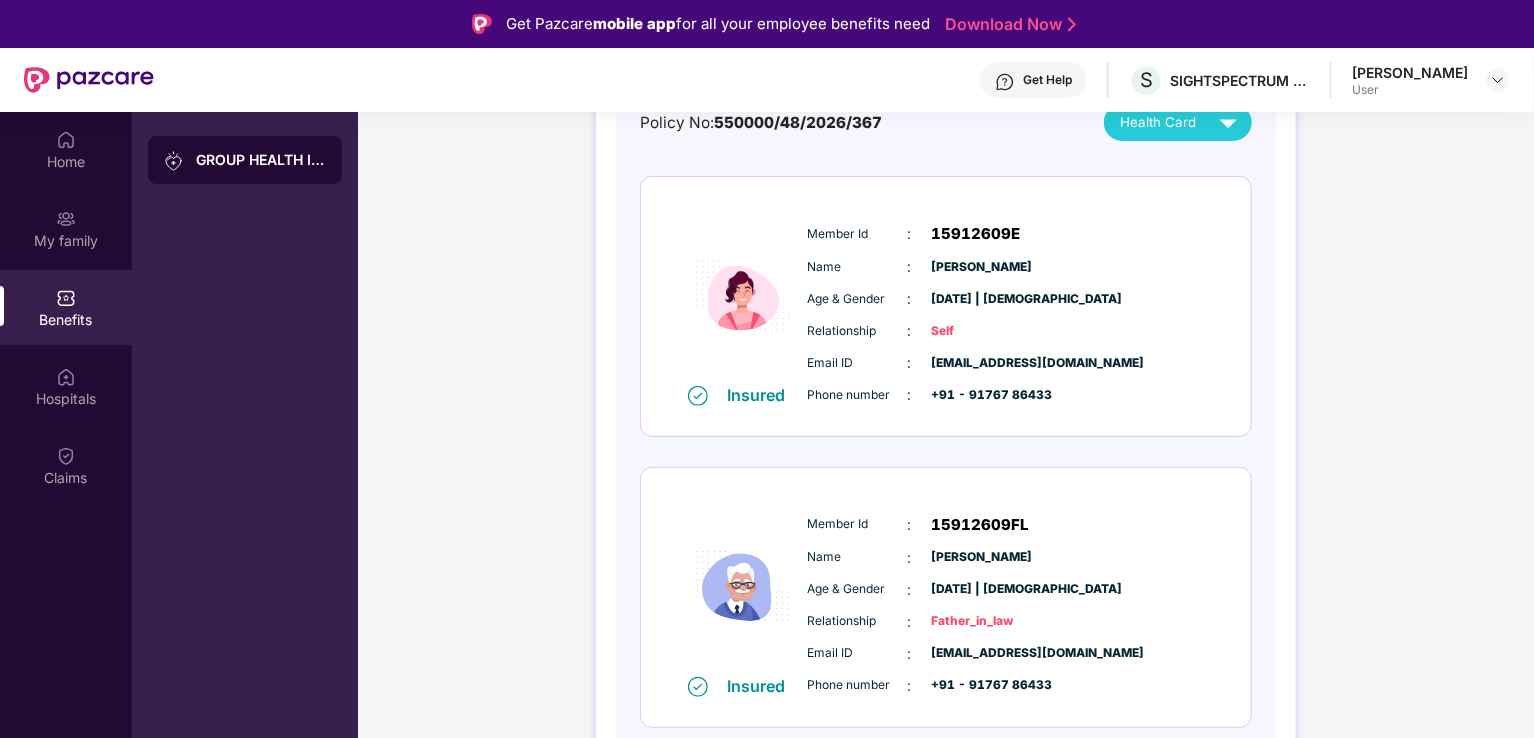 scroll, scrollTop: 0, scrollLeft: 0, axis: both 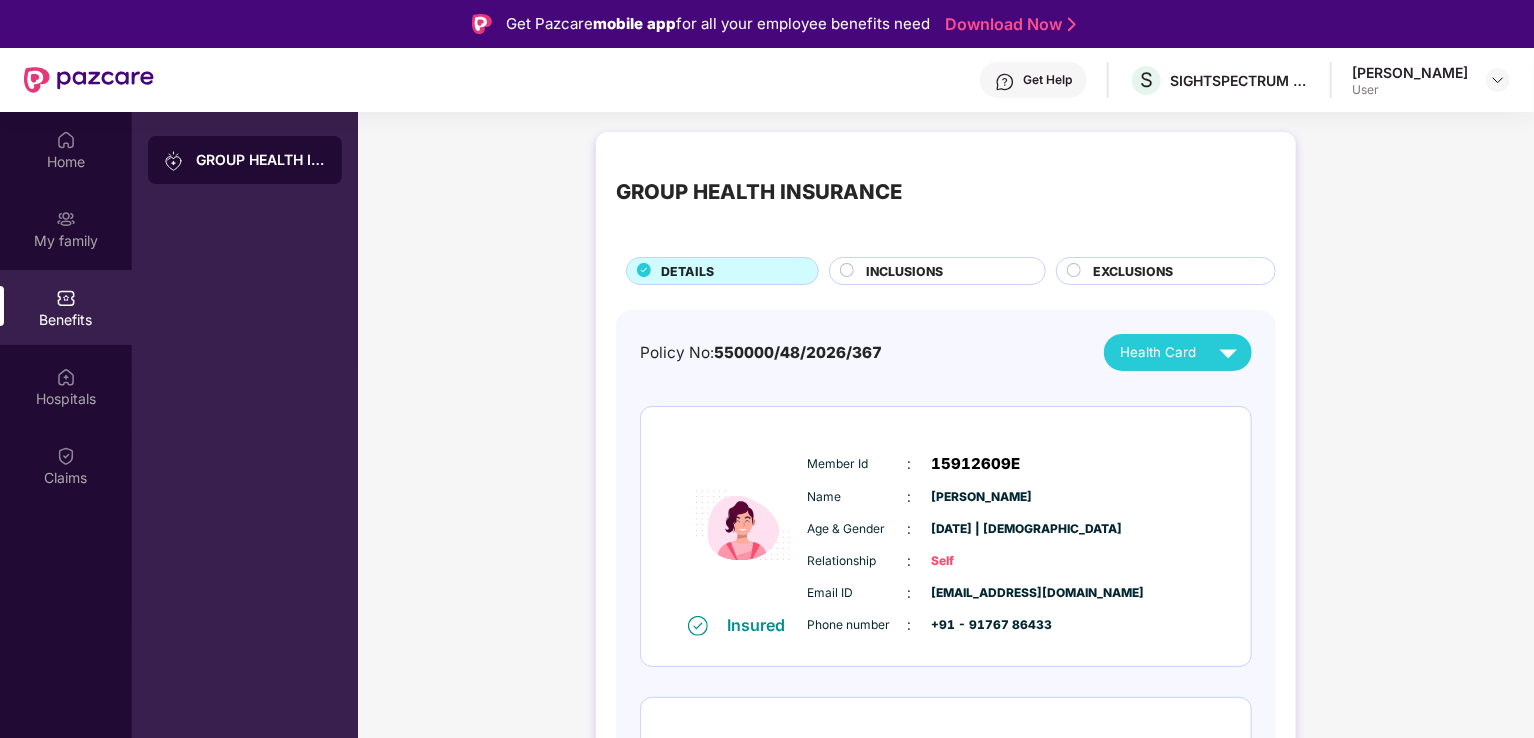 click on "EXCLUSIONS" at bounding box center (1174, 273) 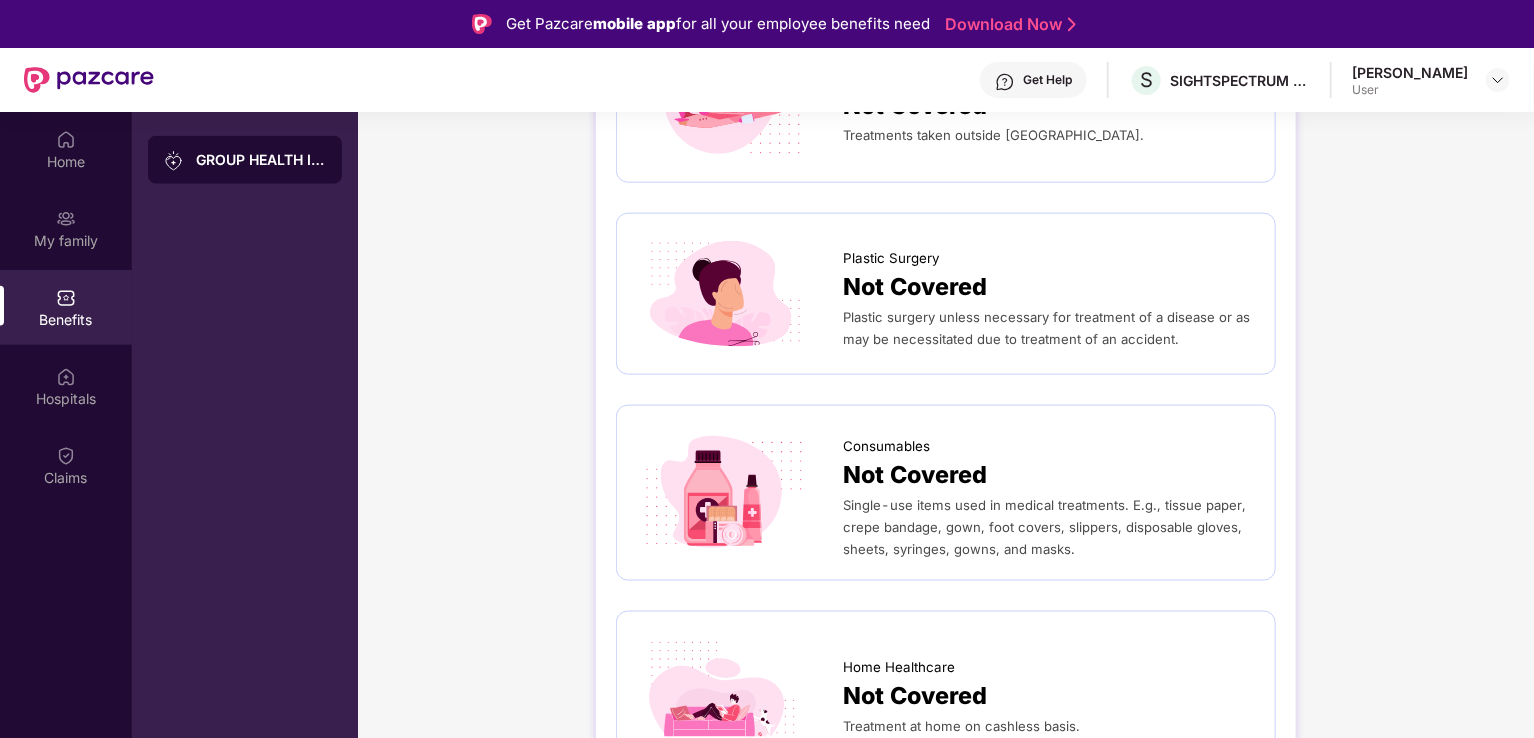 scroll, scrollTop: 1263, scrollLeft: 0, axis: vertical 